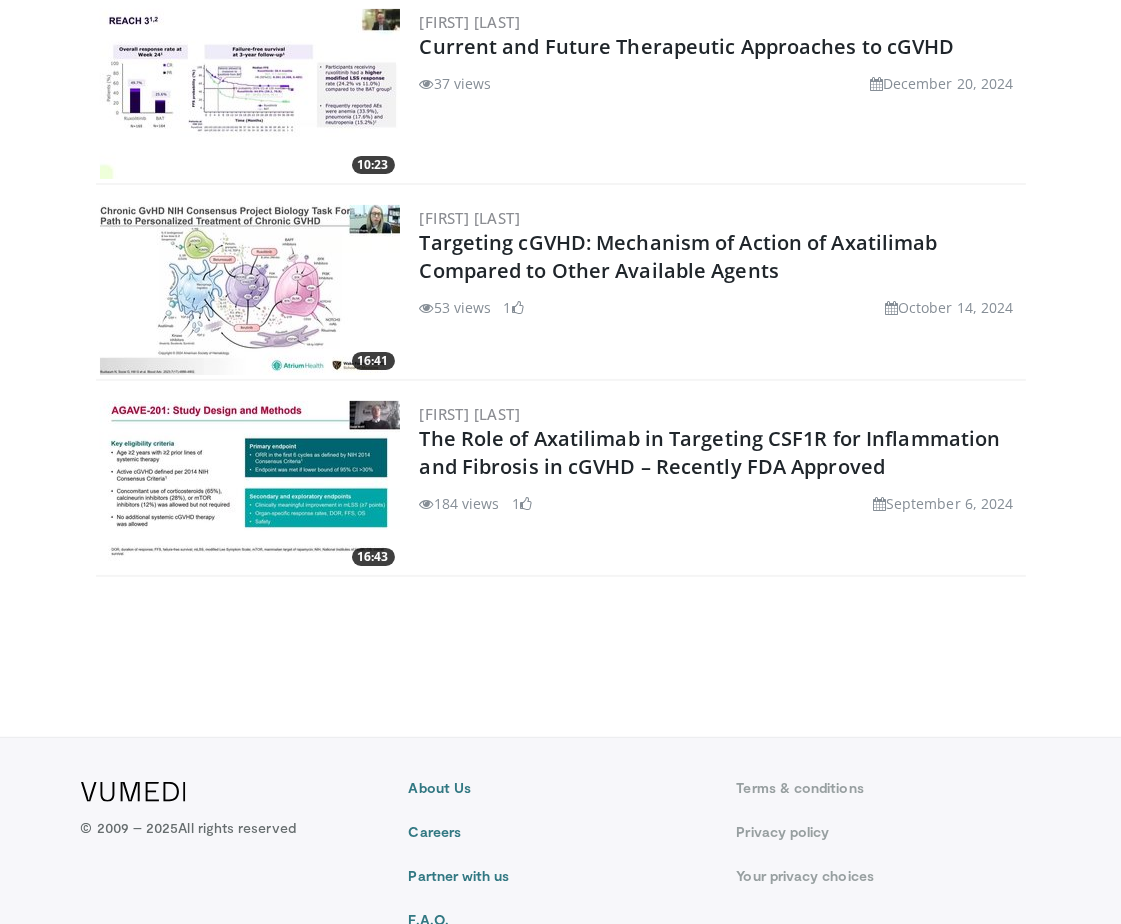scroll, scrollTop: 757, scrollLeft: 0, axis: vertical 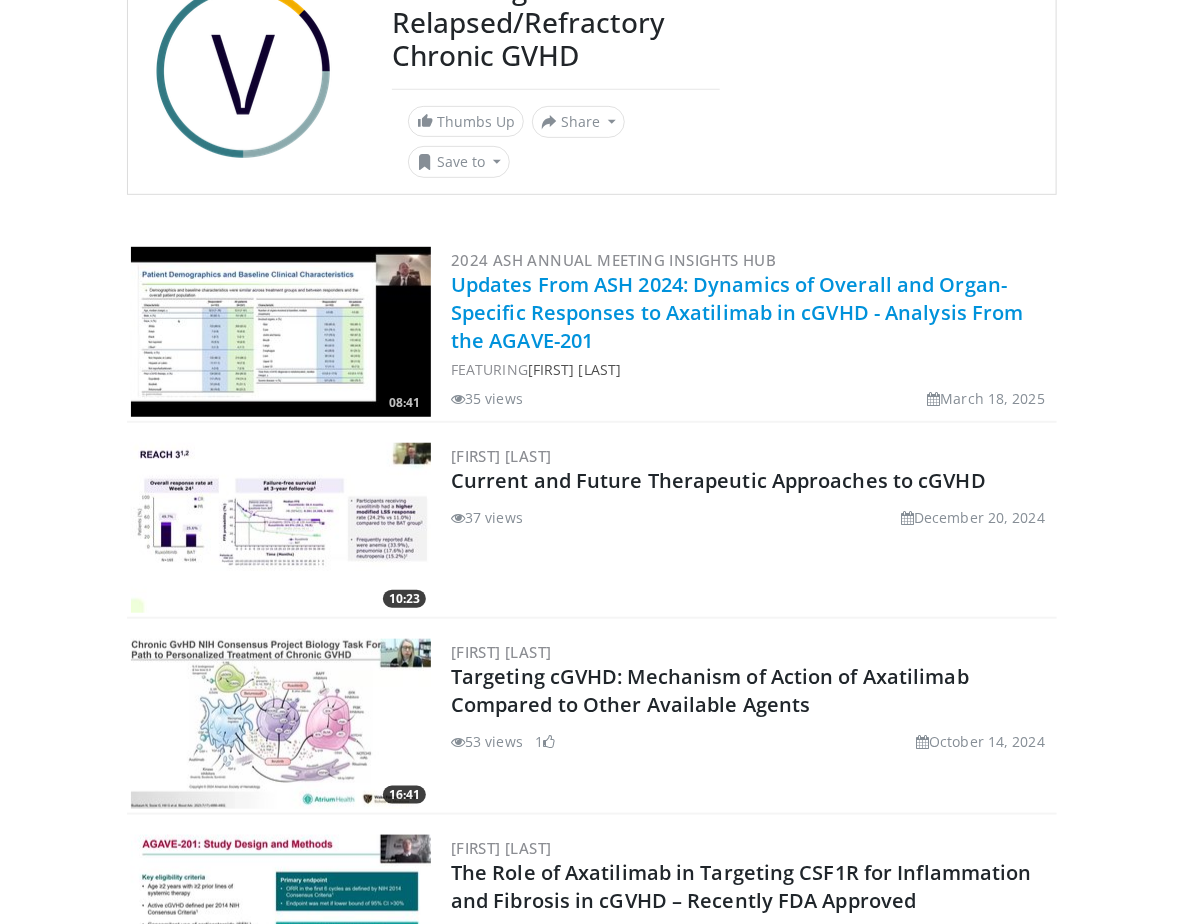 click on "Updates From ASH 2024: Dynamics of Overall and Organ-Specific Responses to Axatilimab in cGVHD - Analysis From the AGAVE-201" at bounding box center [737, 312] 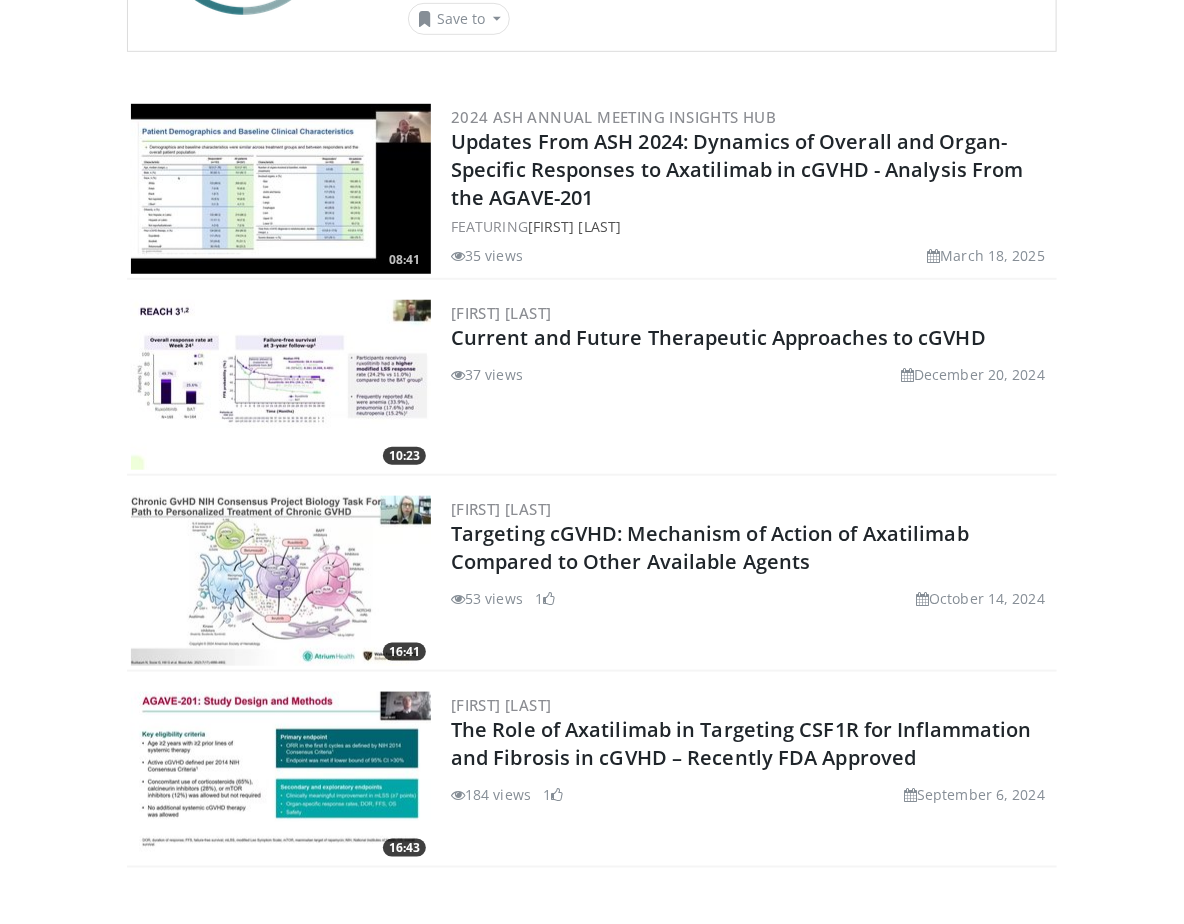 scroll, scrollTop: 417, scrollLeft: 0, axis: vertical 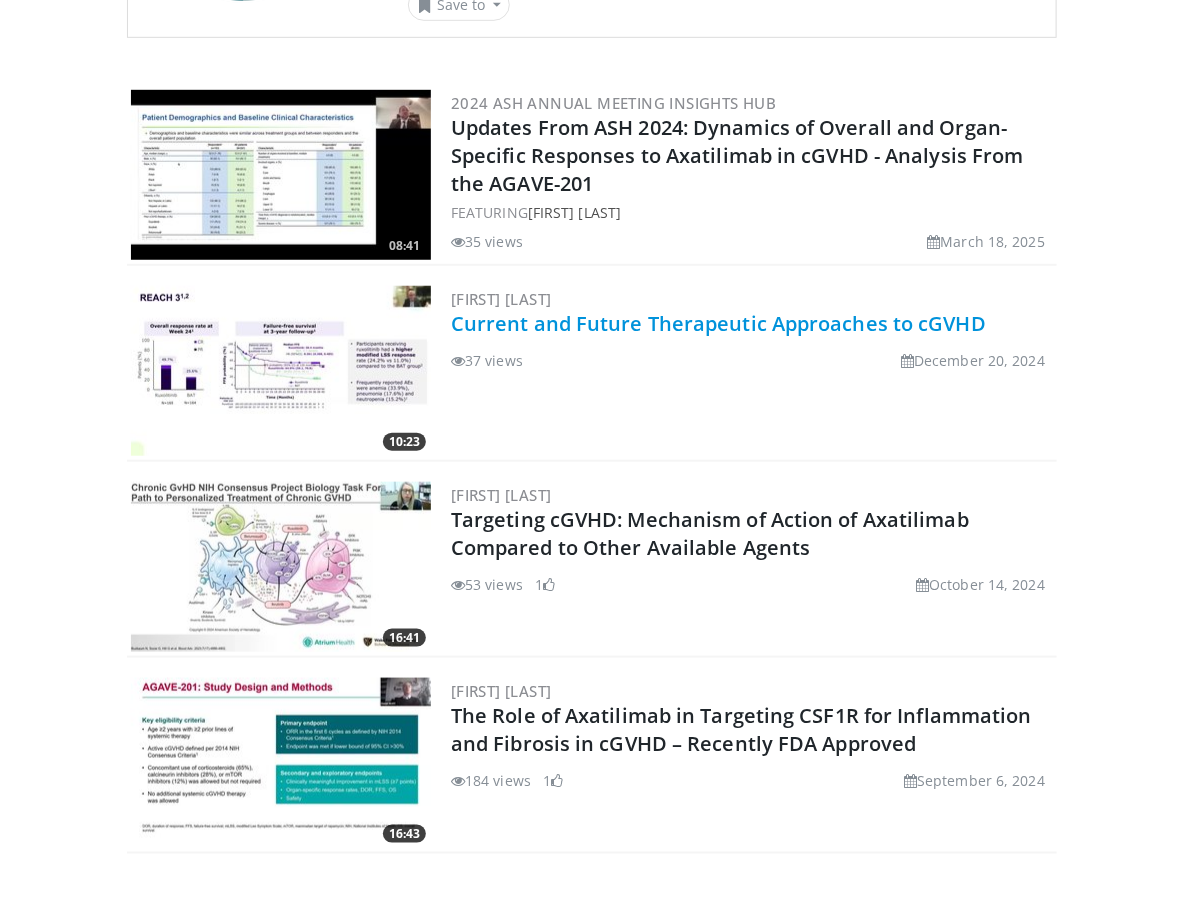 click on "Current and Future Therapeutic Approaches to cGVHD" at bounding box center (718, 323) 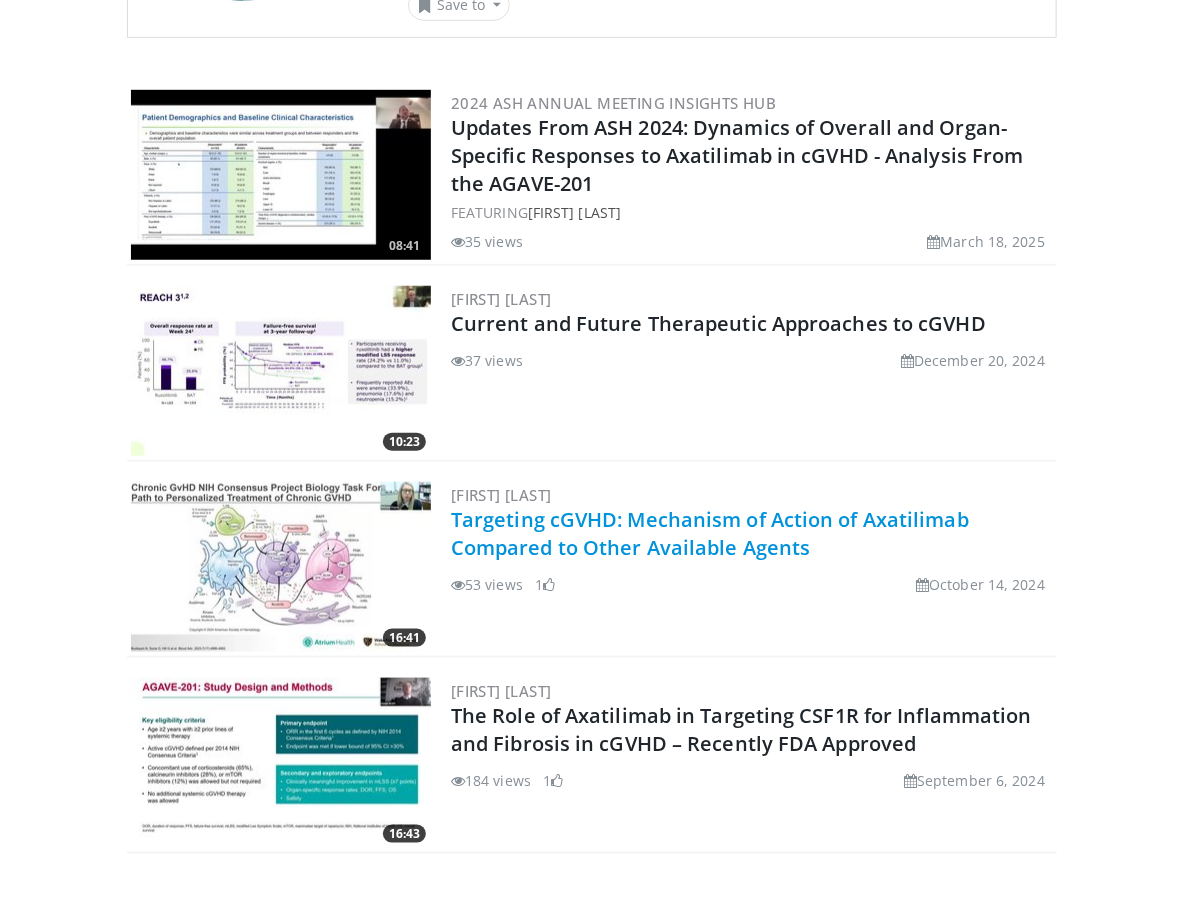 click on "Targeting cGVHD: Mechanism of Action of Axatilimab Compared to Other Available Agents" at bounding box center [710, 533] 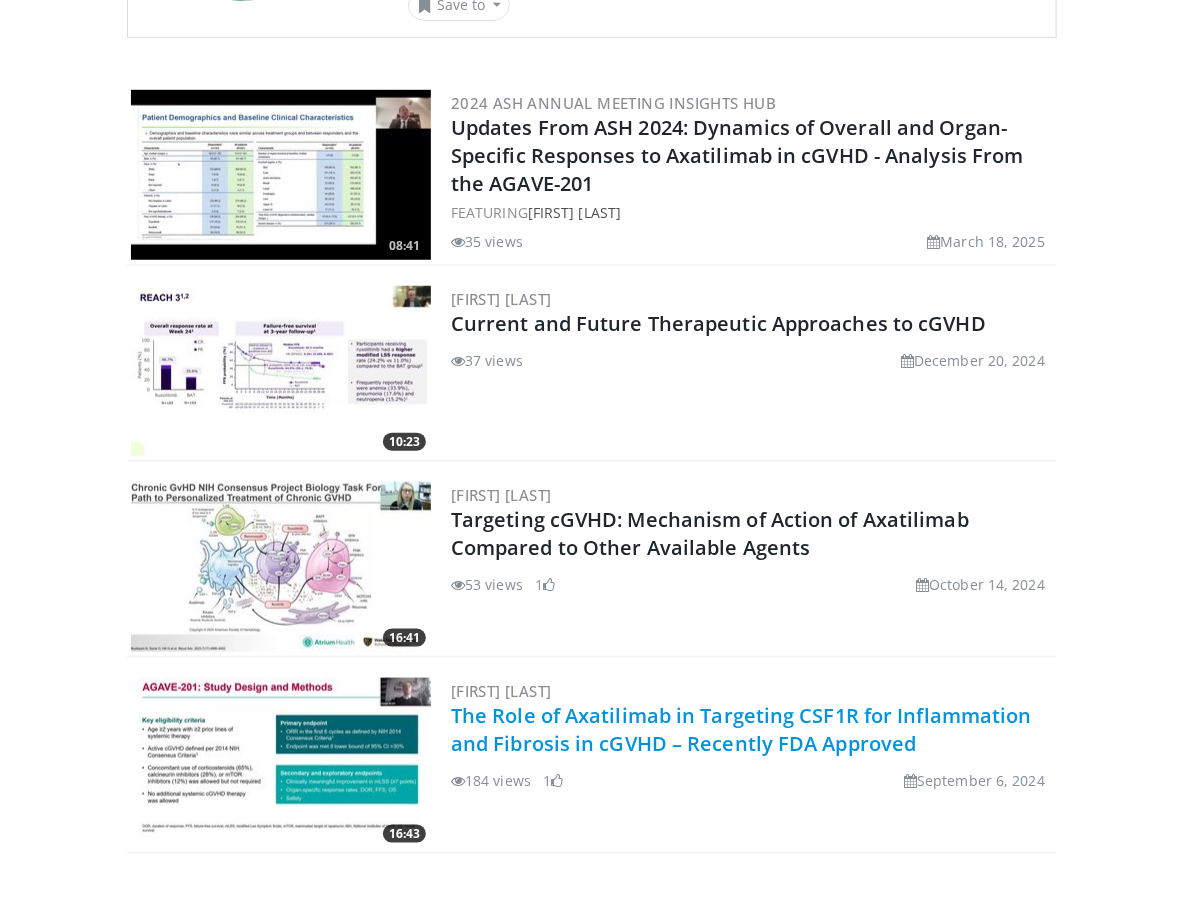 click on "The Role of Axatilimab in Targeting CSF1R for Inflammation and Fibrosis in cGVHD – Recently FDA Approved" at bounding box center [741, 729] 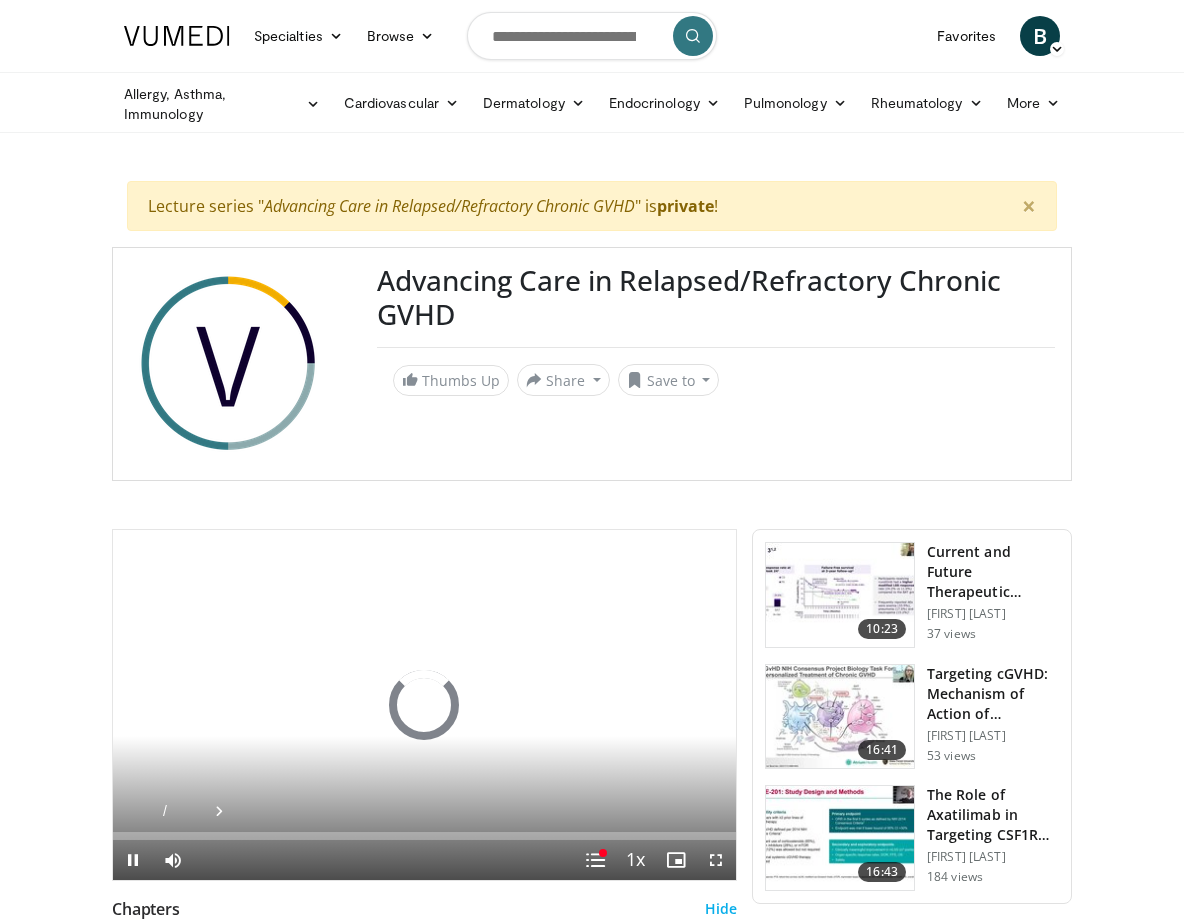 scroll, scrollTop: 0, scrollLeft: 0, axis: both 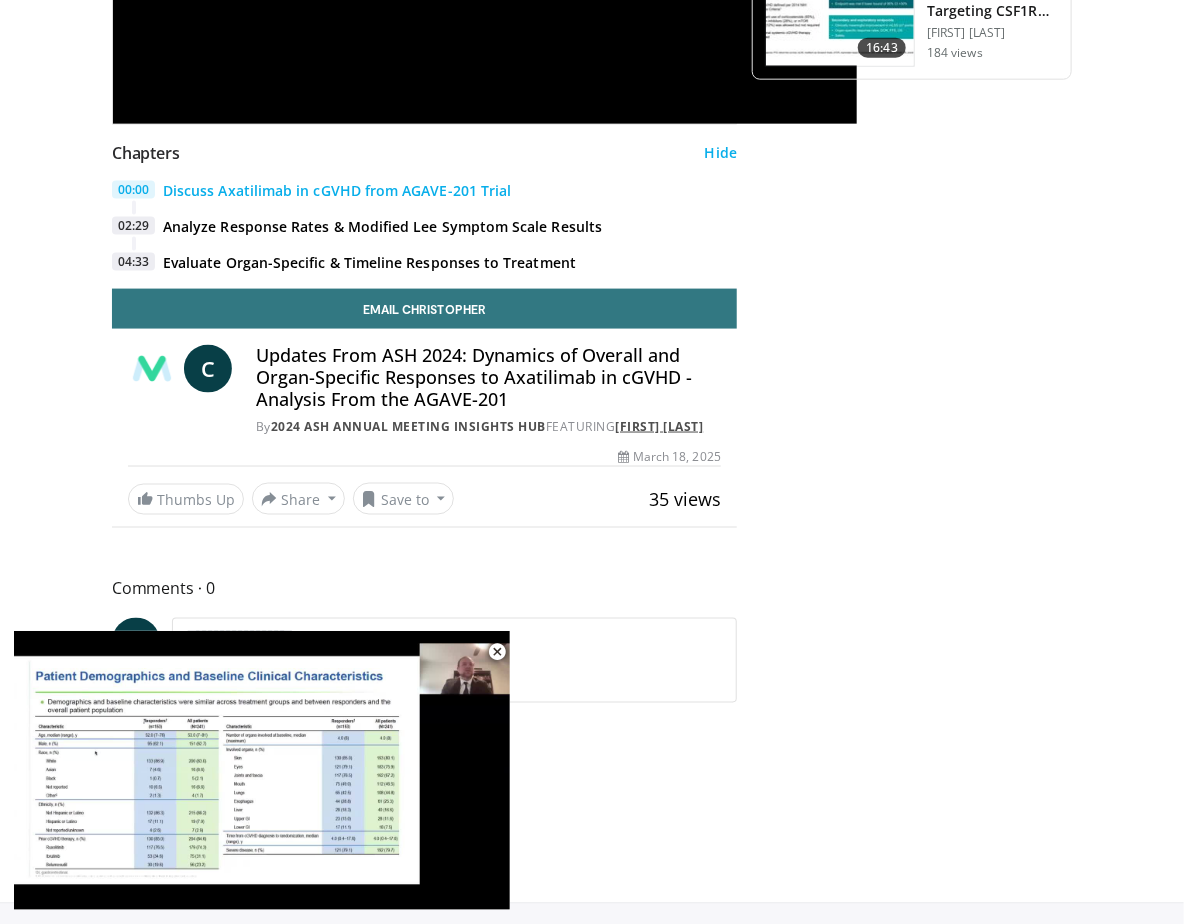 click on "[FIRST] [LAST]" at bounding box center (660, 426) 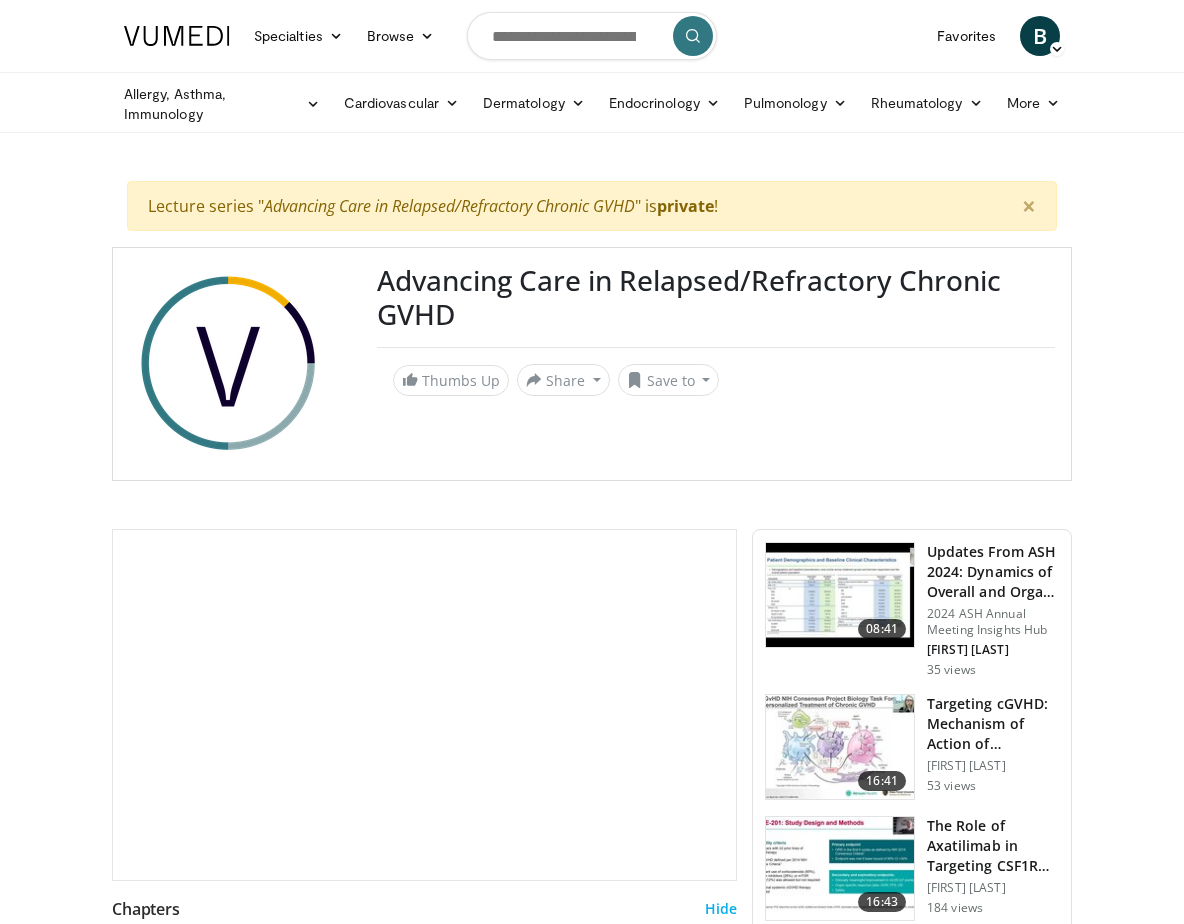 scroll, scrollTop: 0, scrollLeft: 0, axis: both 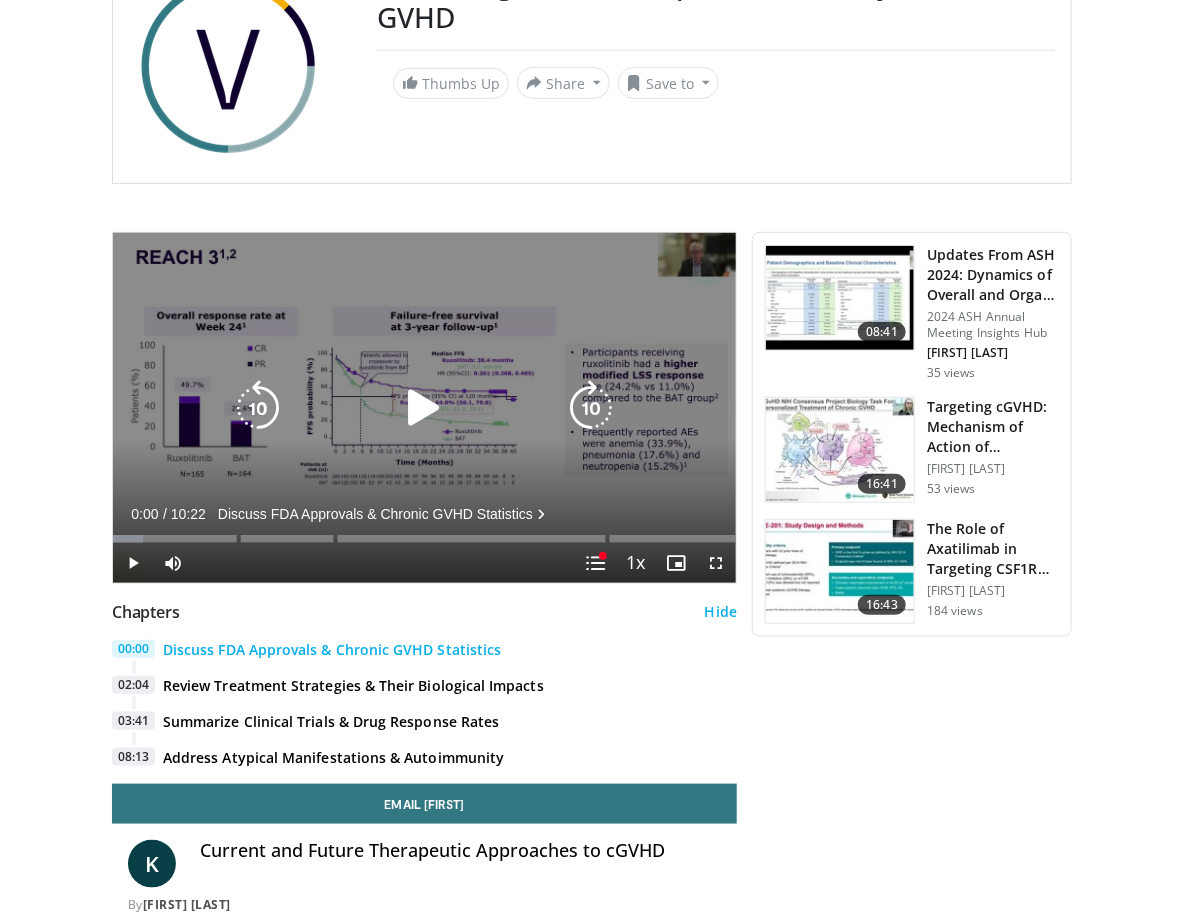 click at bounding box center [424, 408] 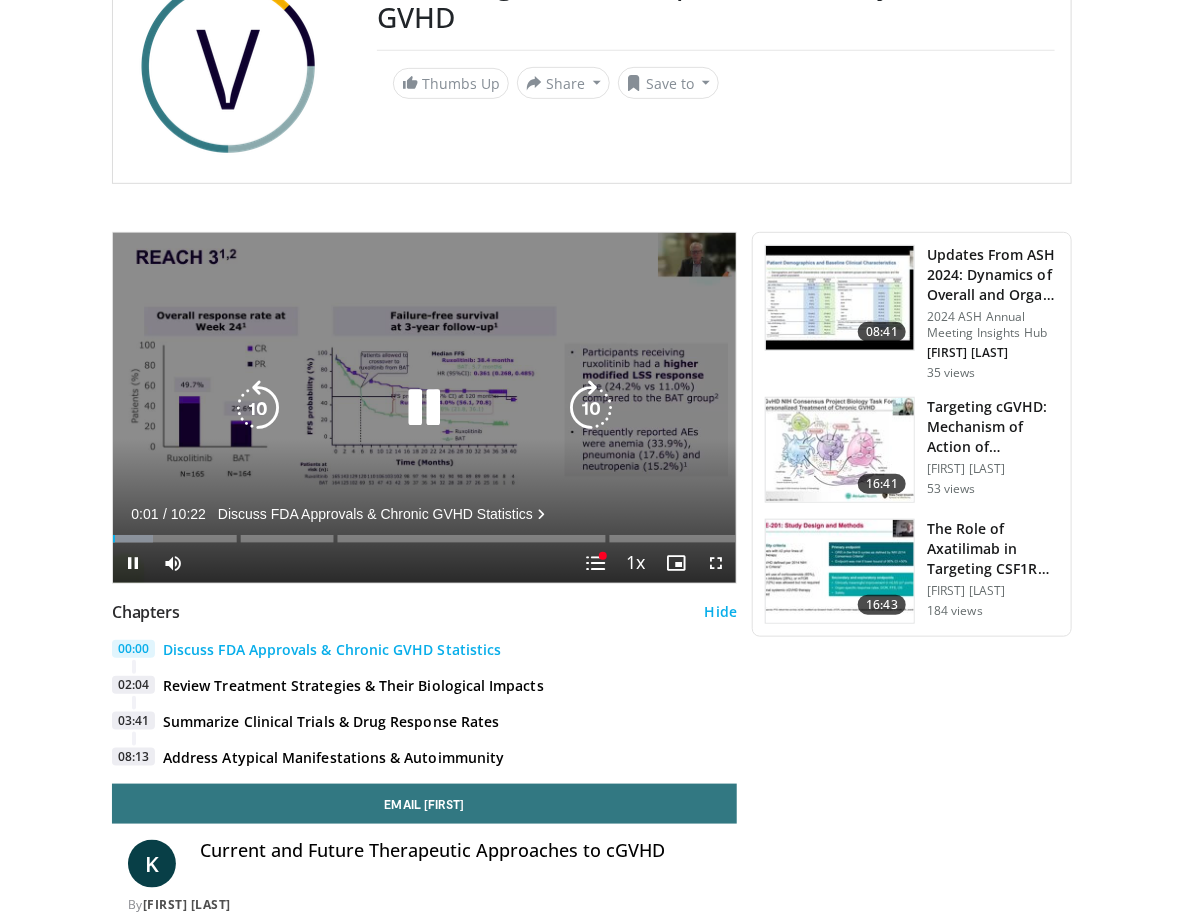 click at bounding box center (424, 408) 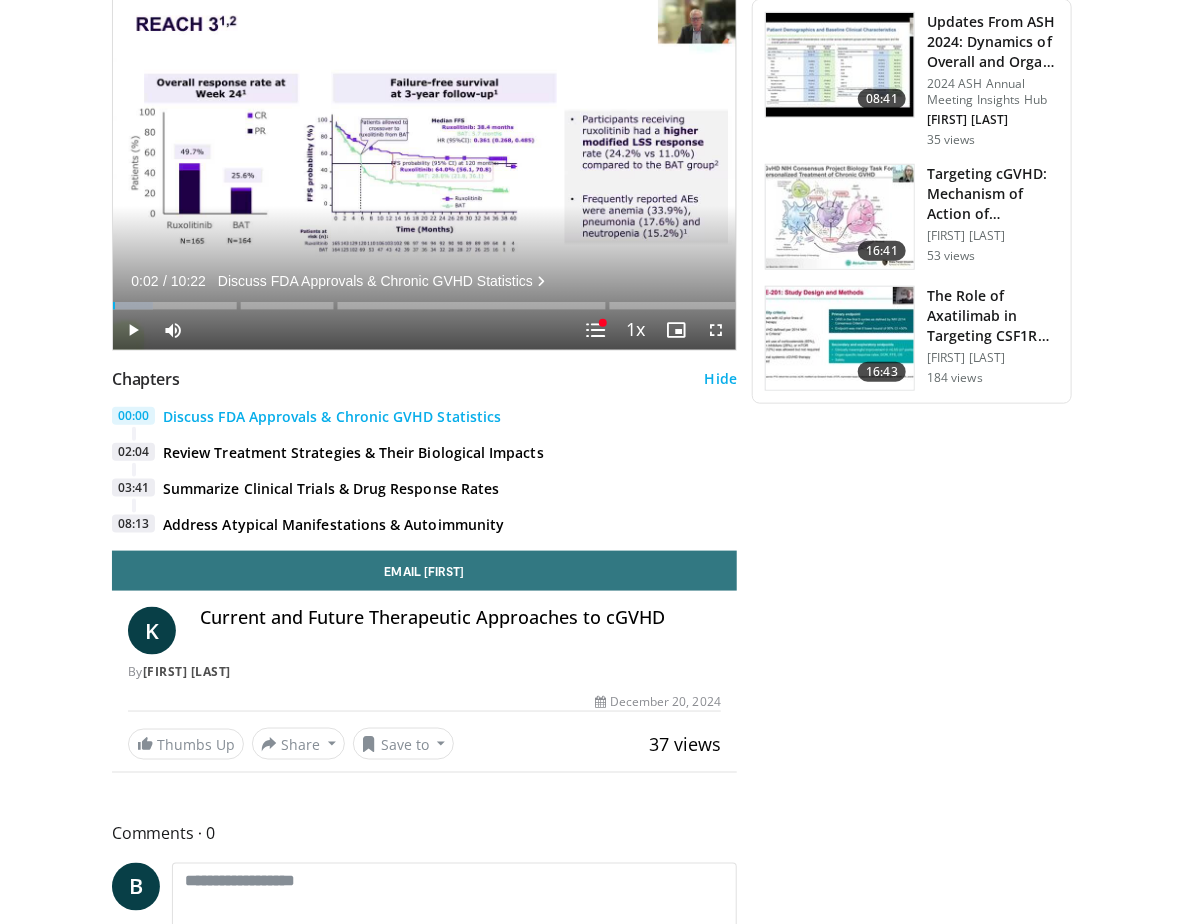 scroll, scrollTop: 643, scrollLeft: 0, axis: vertical 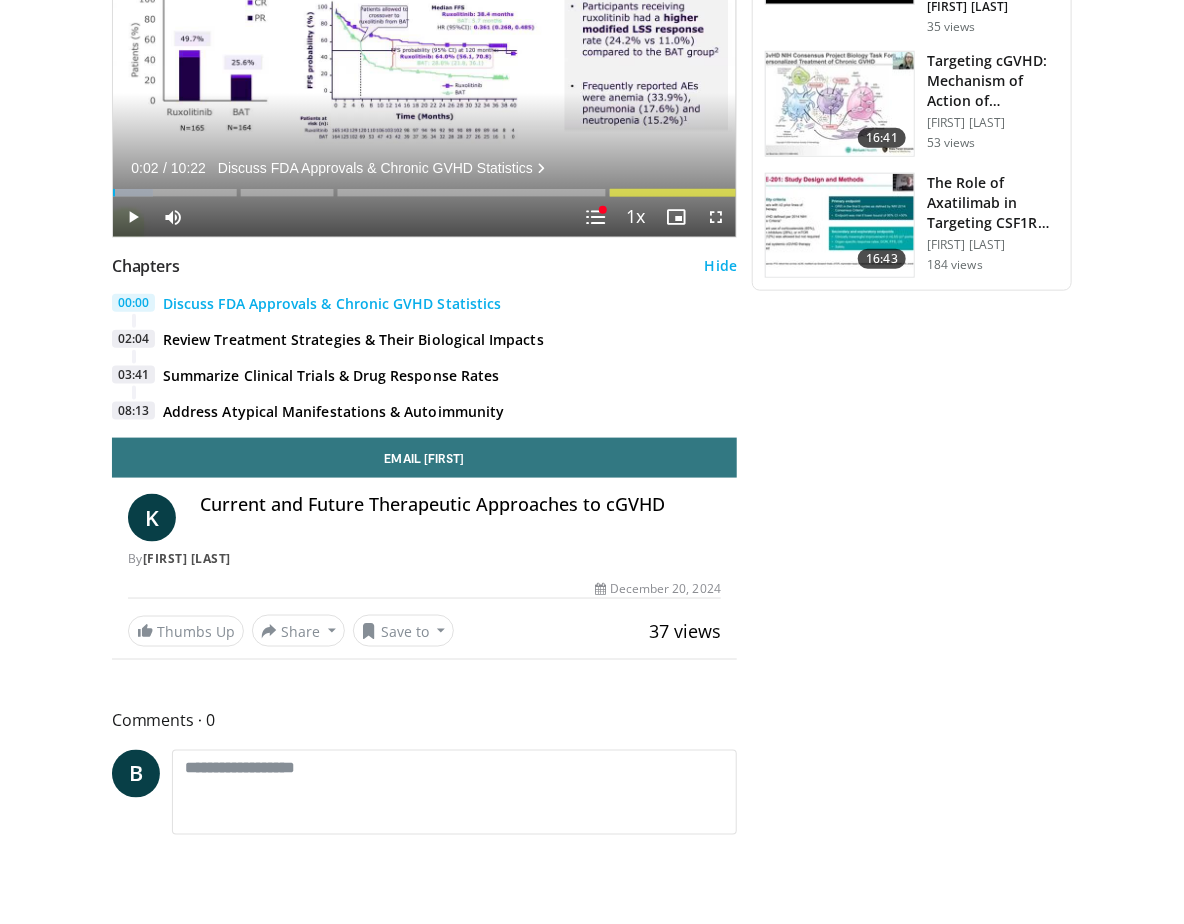 type 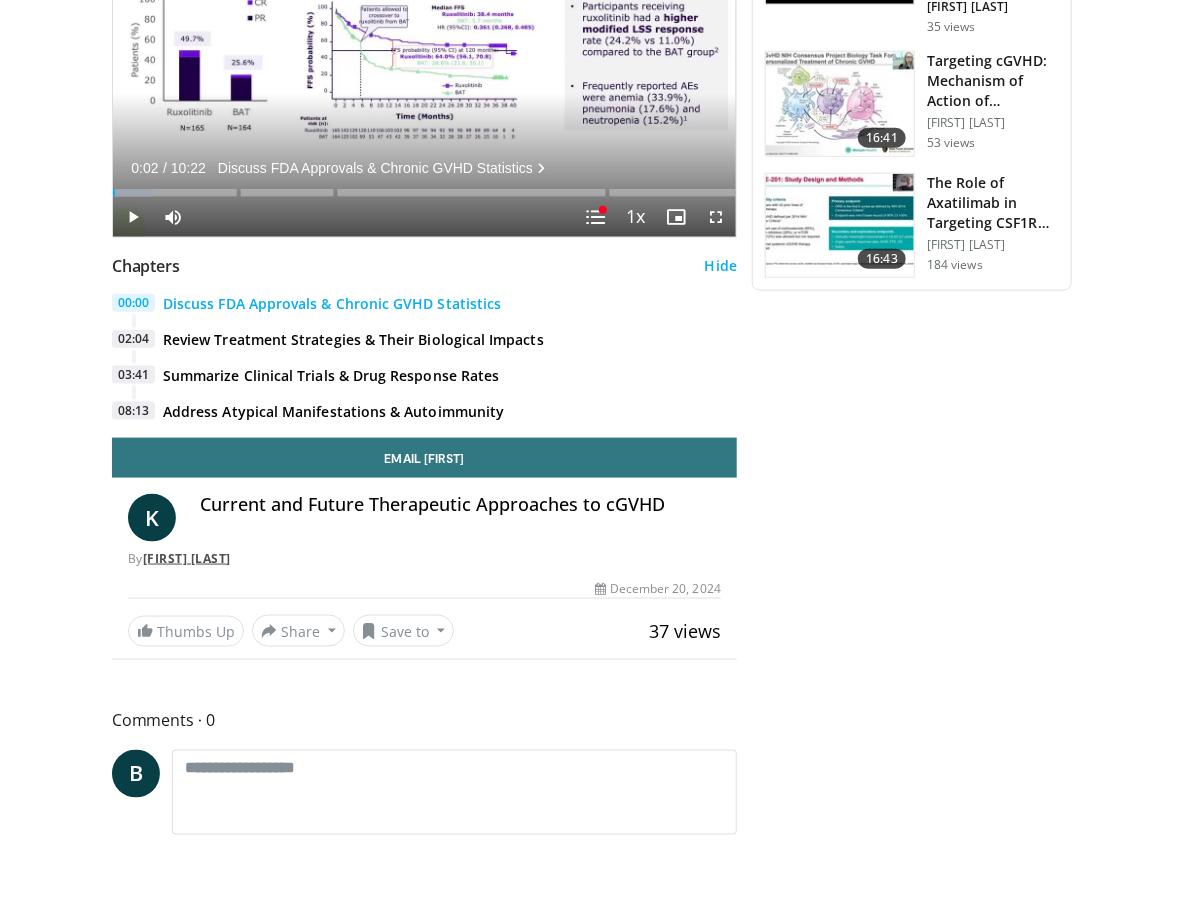 click on "Kirk Schultz" at bounding box center (187, 558) 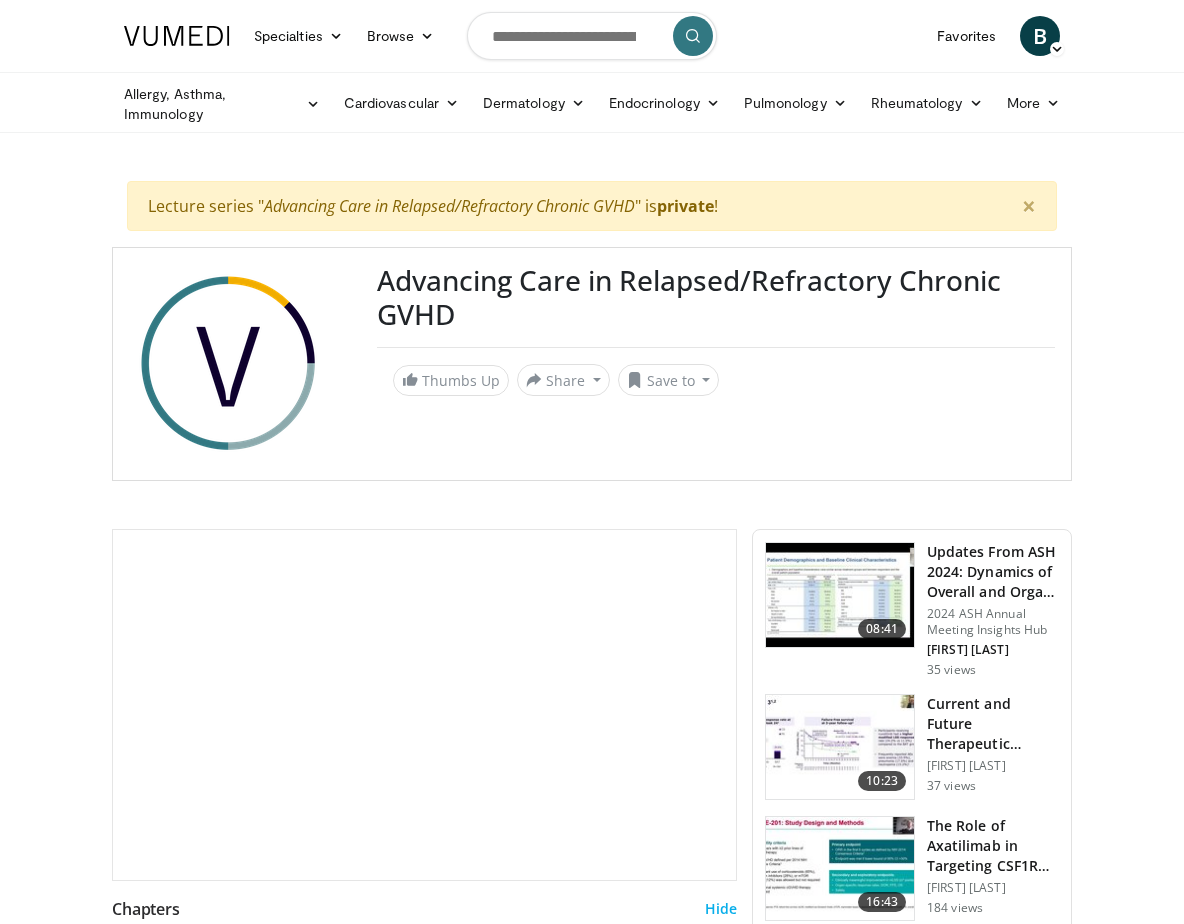 scroll, scrollTop: 0, scrollLeft: 0, axis: both 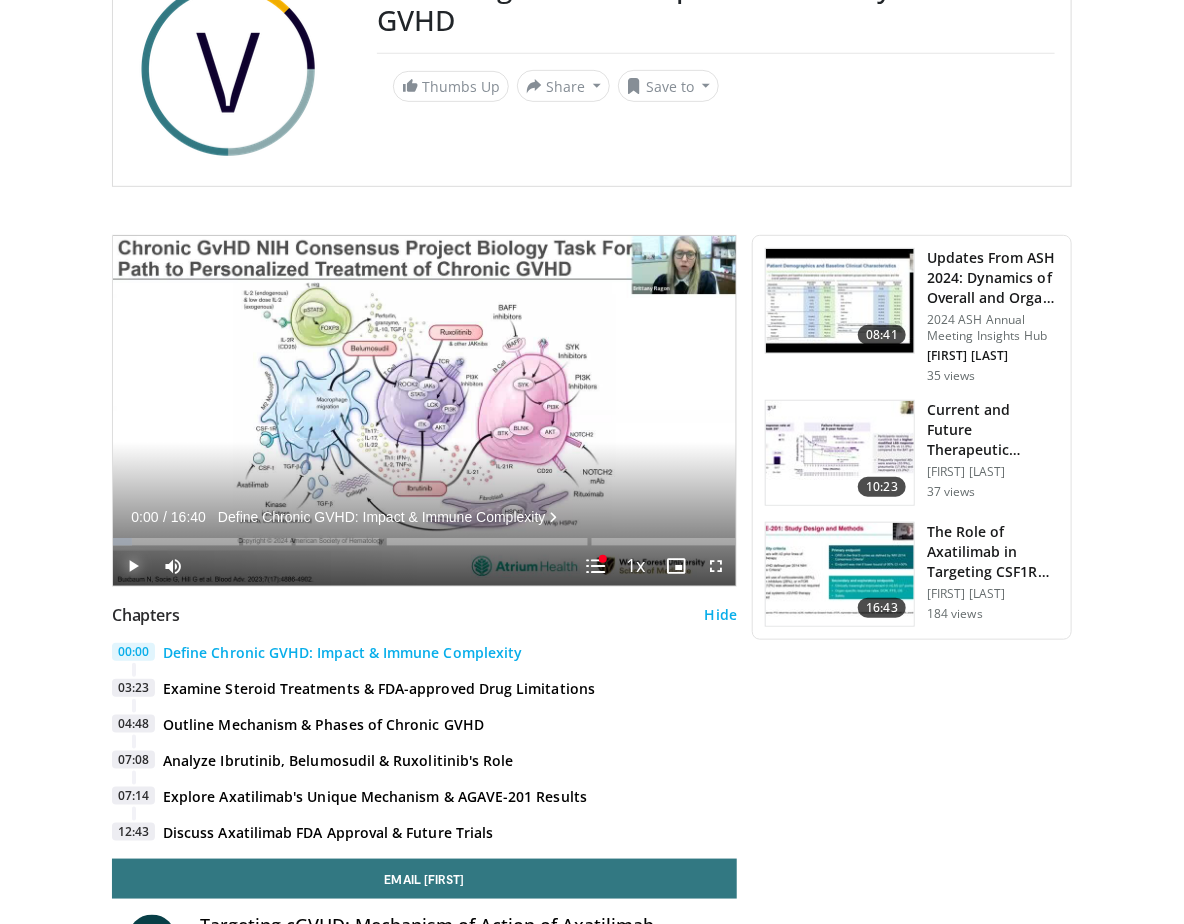 click at bounding box center (133, 566) 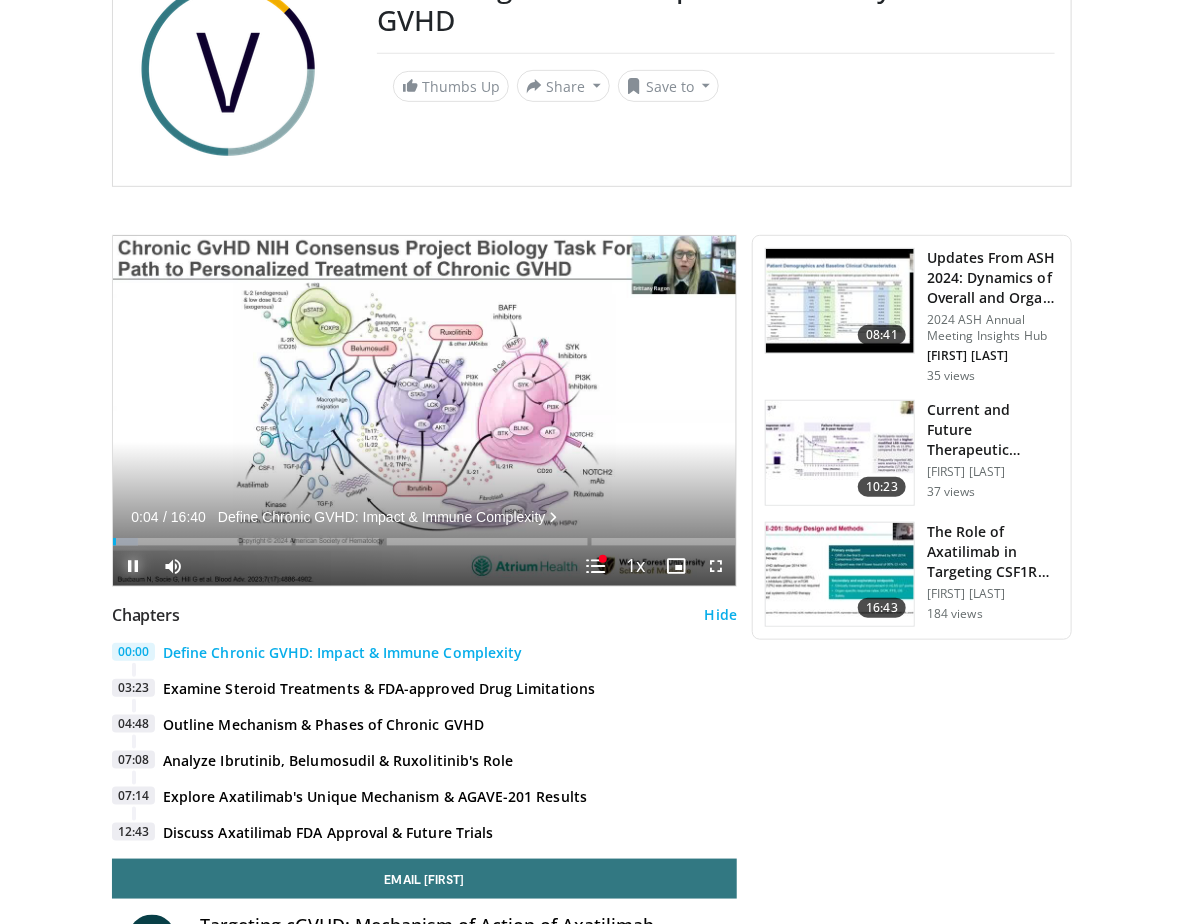 click at bounding box center (133, 566) 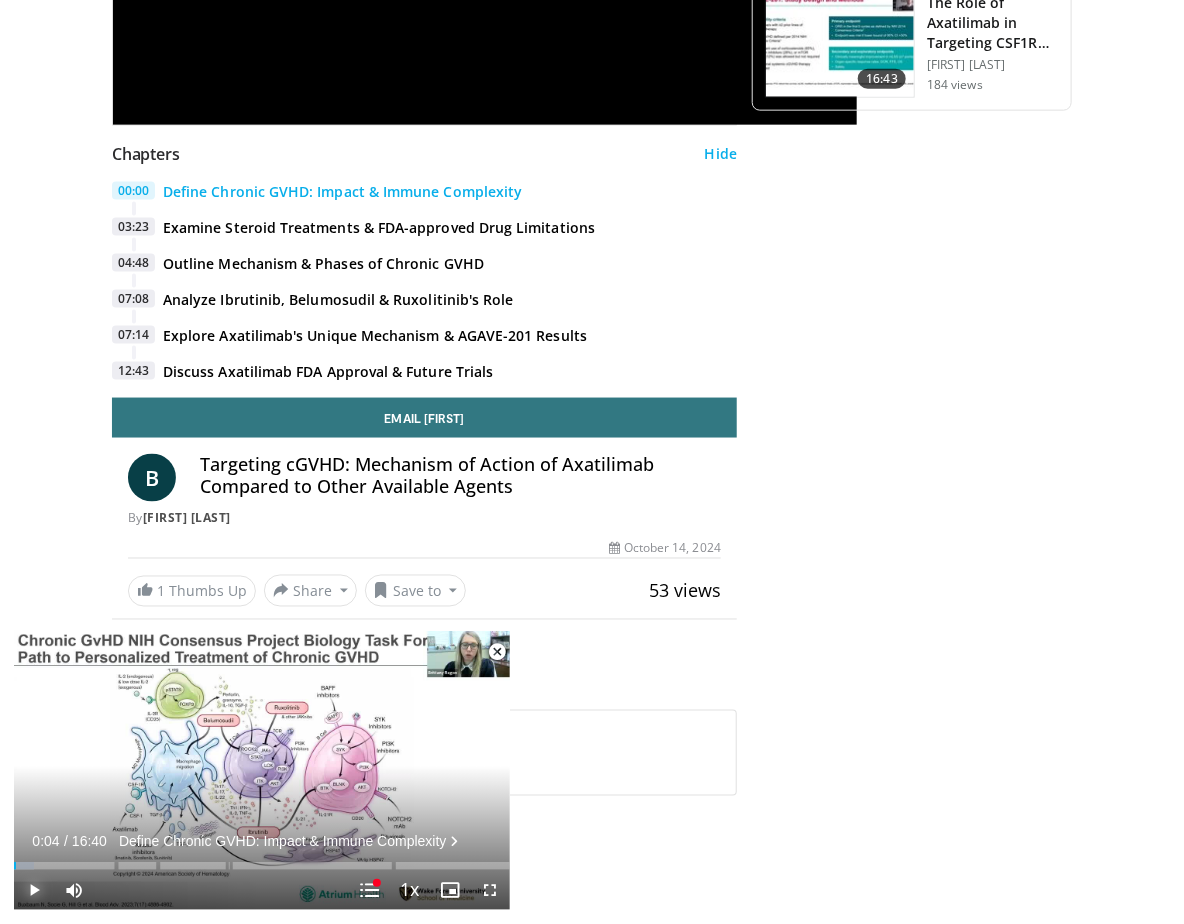 scroll, scrollTop: 945, scrollLeft: 0, axis: vertical 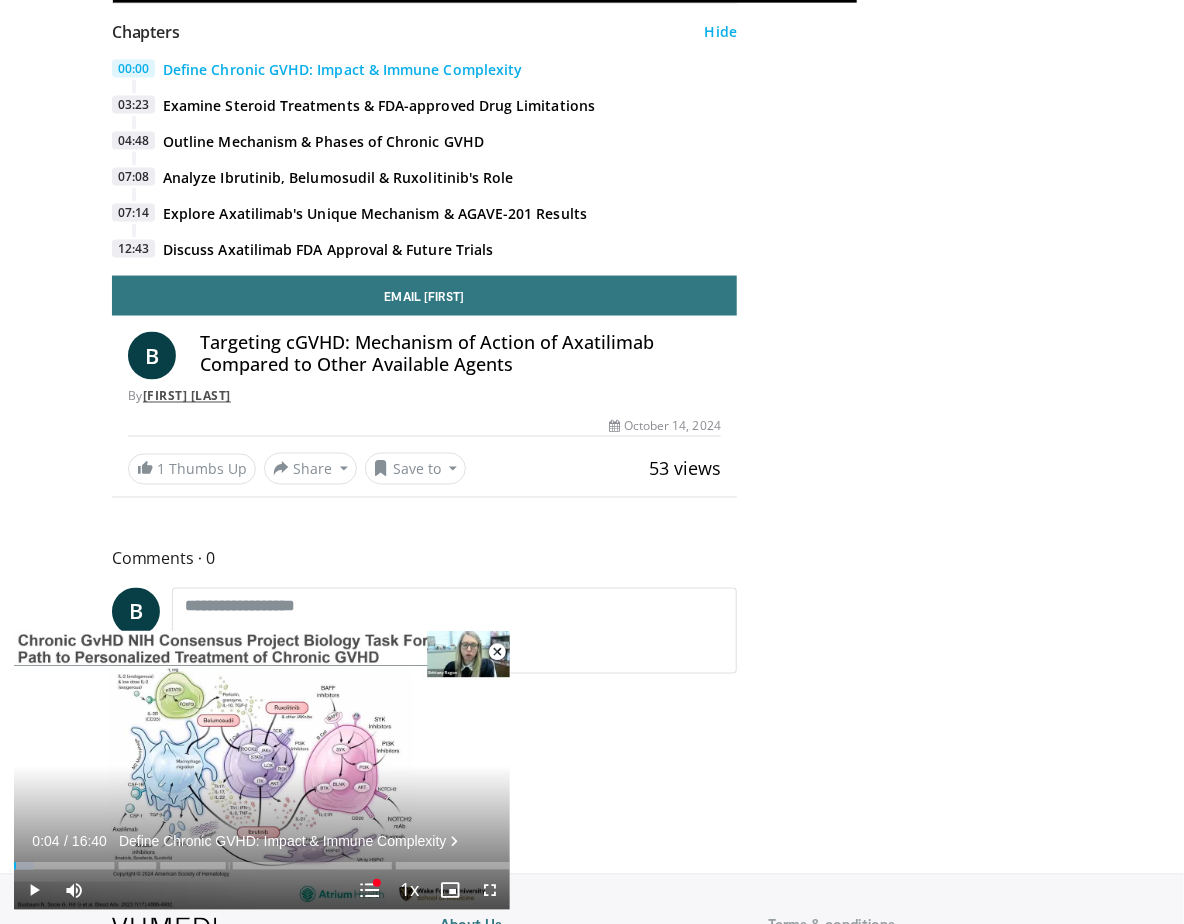 click on "Brittany Ragon" at bounding box center [187, 396] 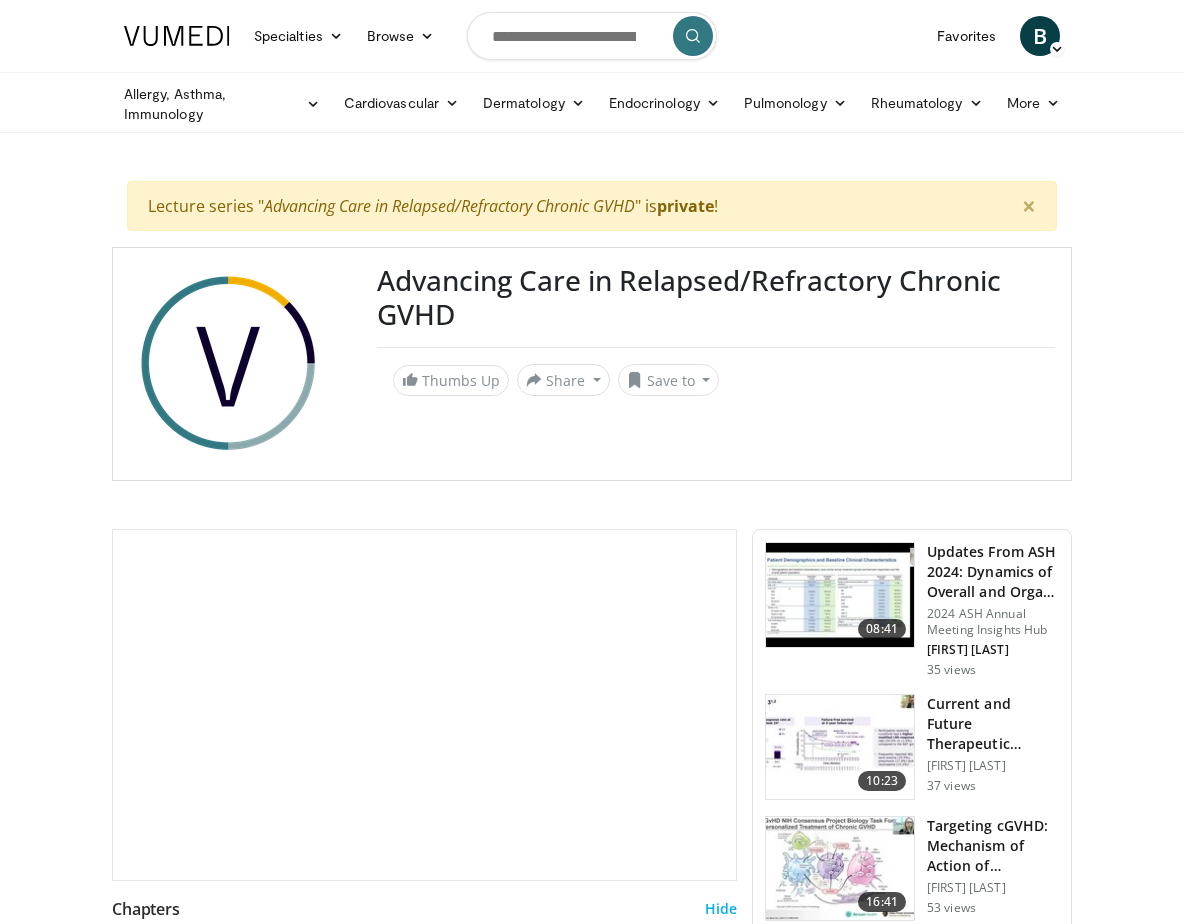 scroll, scrollTop: 0, scrollLeft: 0, axis: both 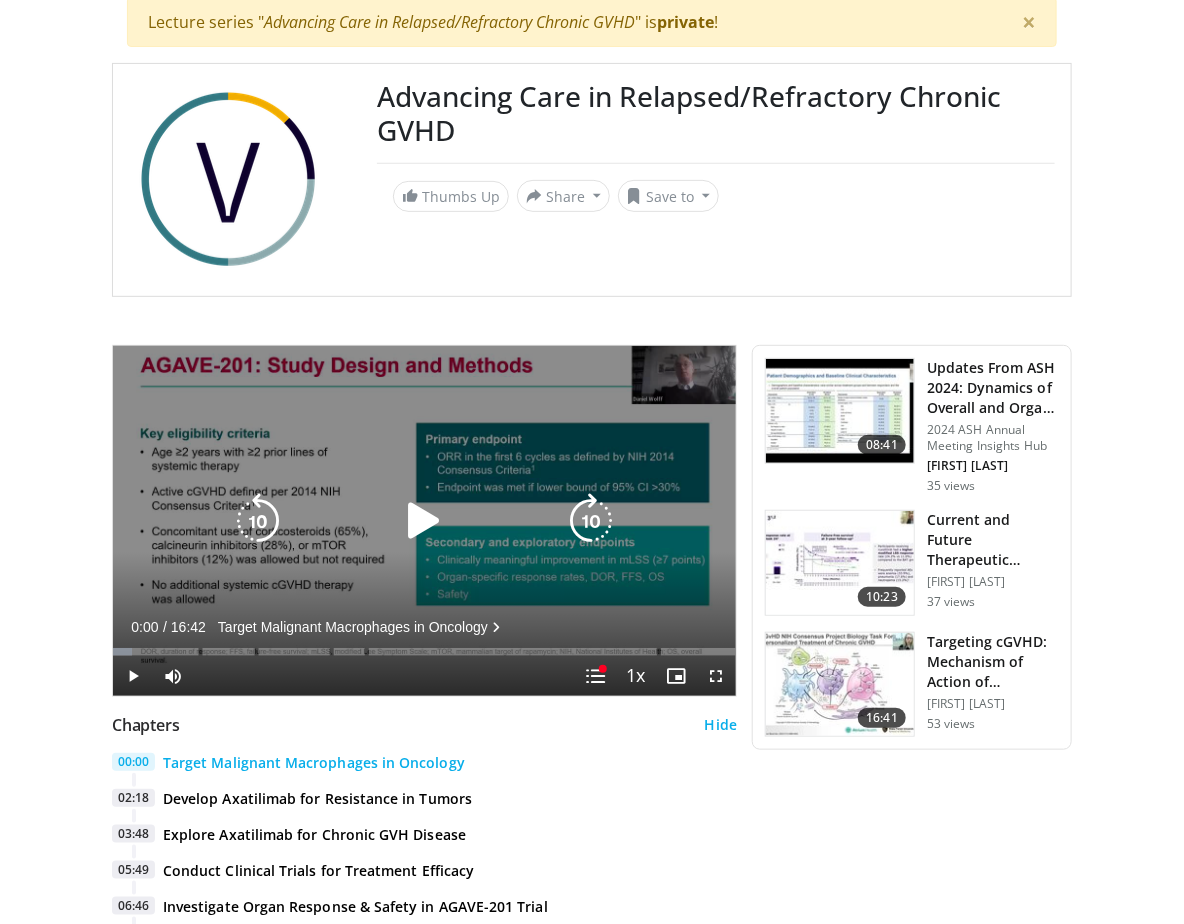 click at bounding box center [424, 521] 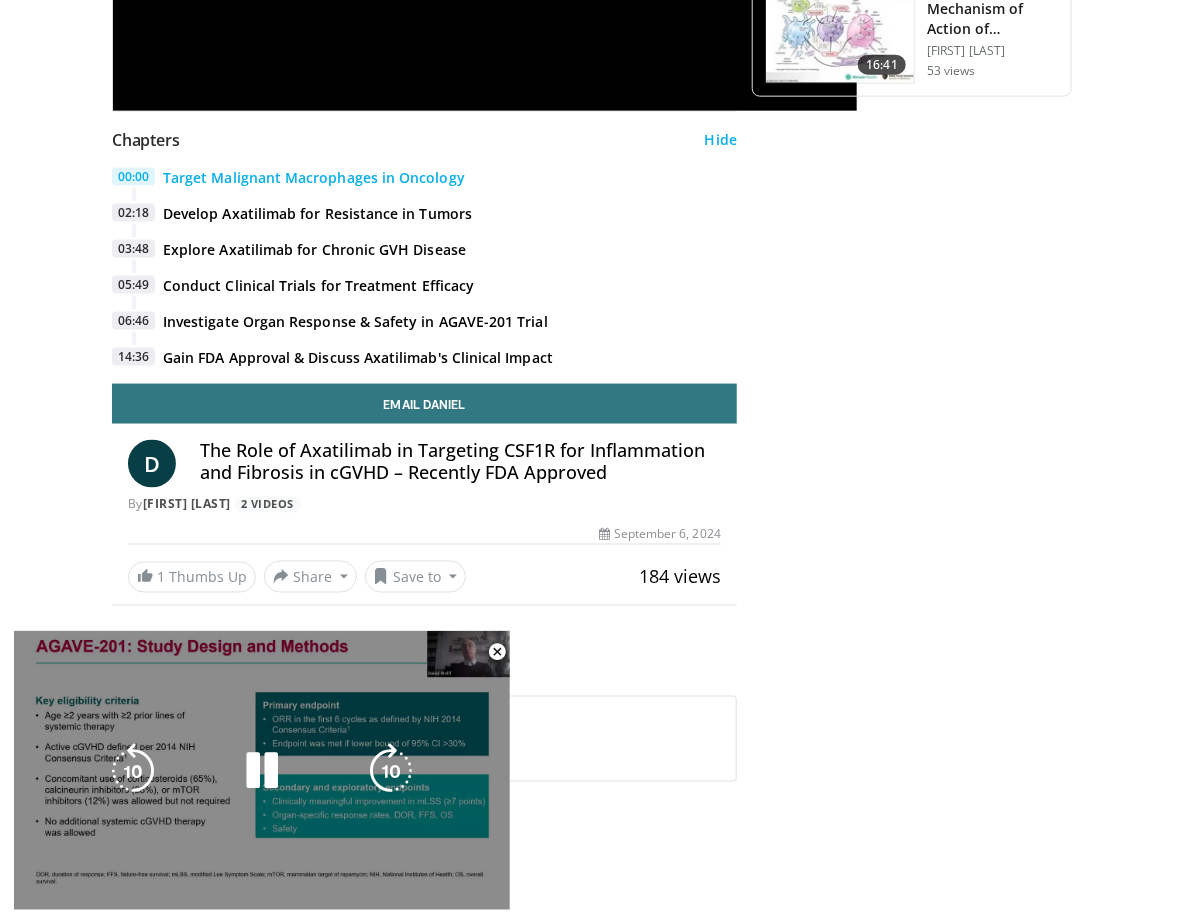 scroll, scrollTop: 952, scrollLeft: 0, axis: vertical 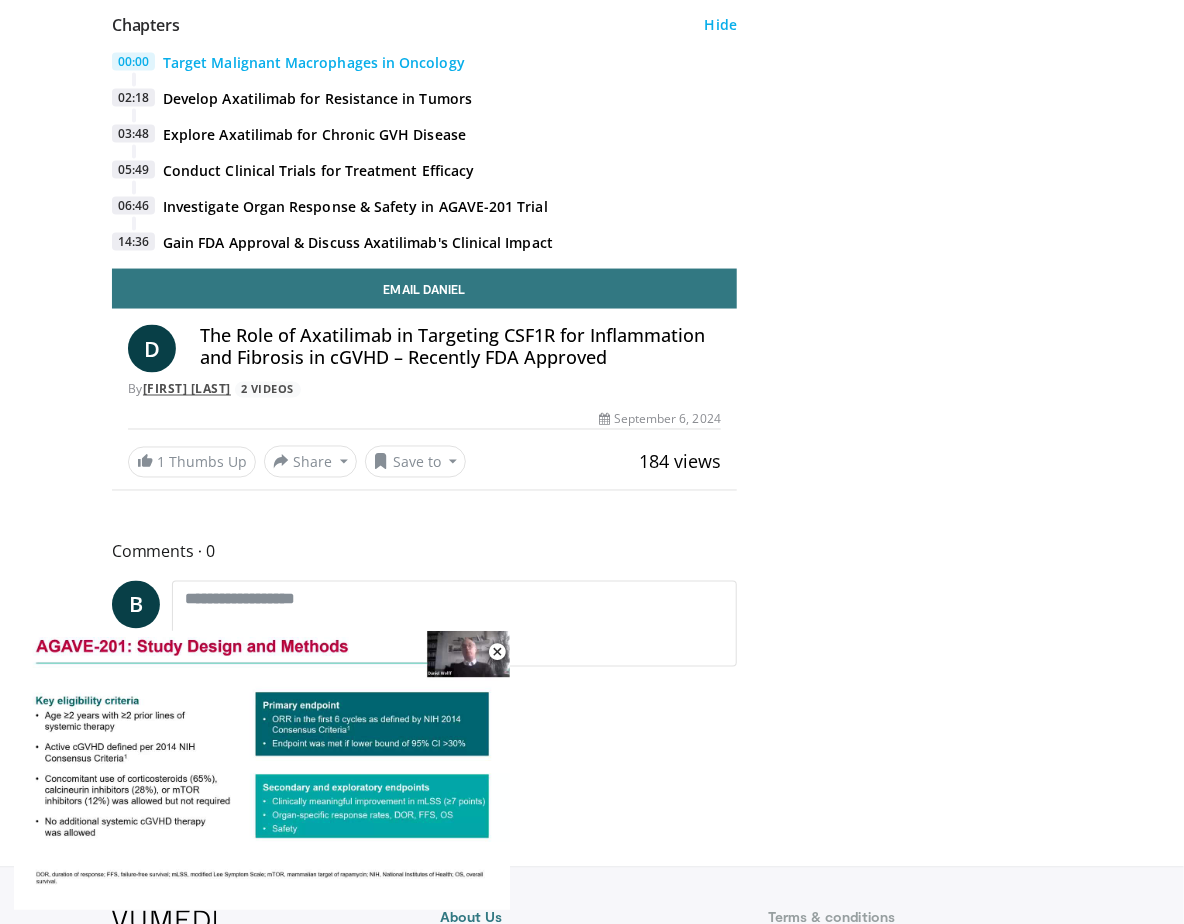 click on "Daniel Wolff" at bounding box center [187, 389] 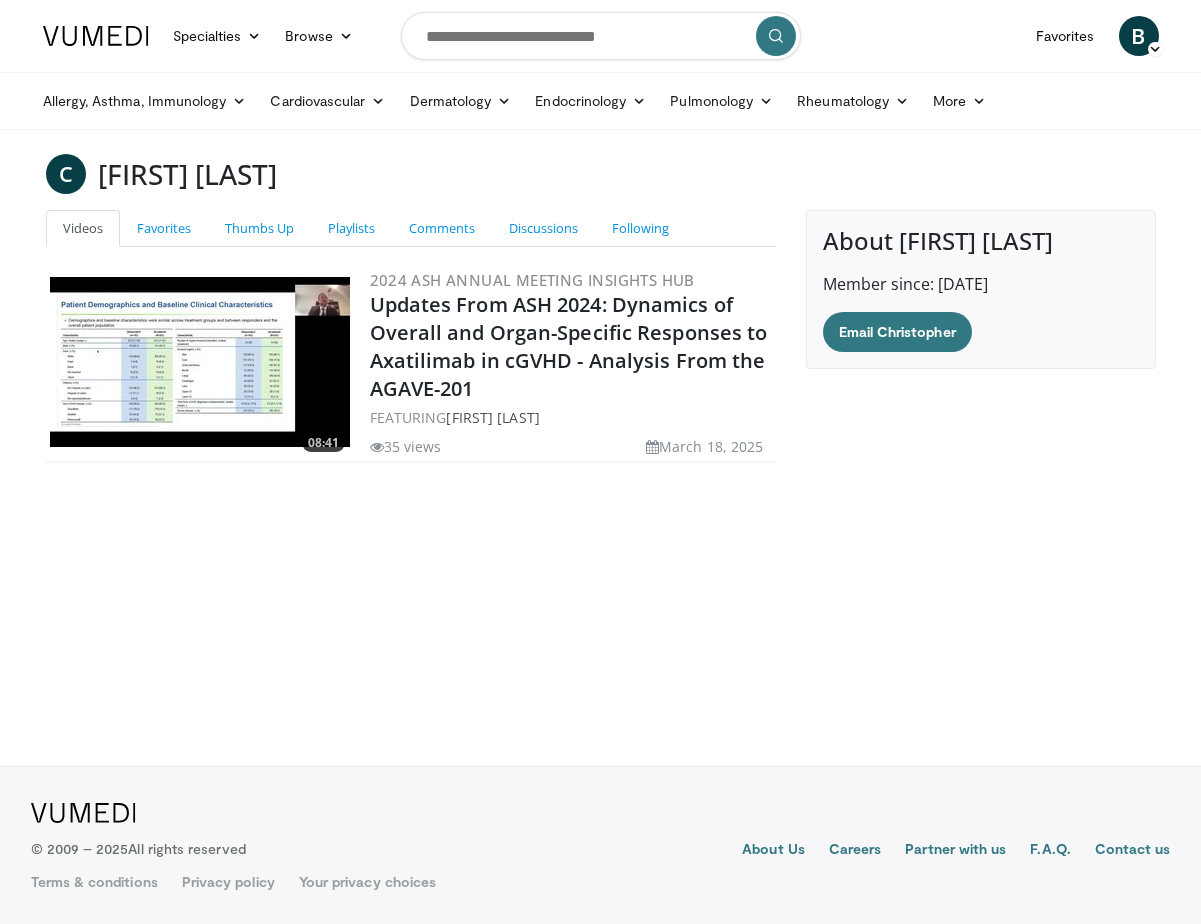 scroll, scrollTop: 0, scrollLeft: 0, axis: both 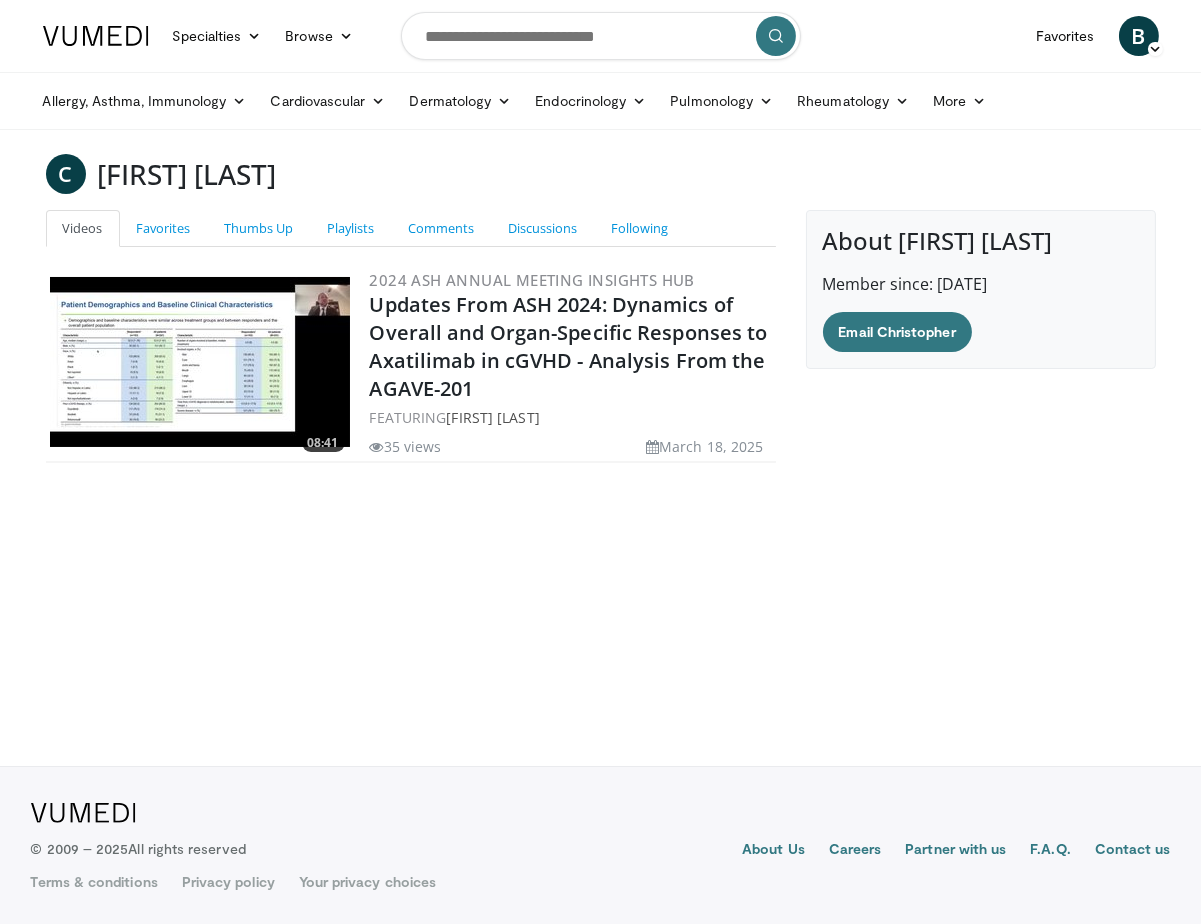 click on "About [FIRST] [LAST]
Member since: [DATE]
Email
[FIRST]" at bounding box center [981, 289] 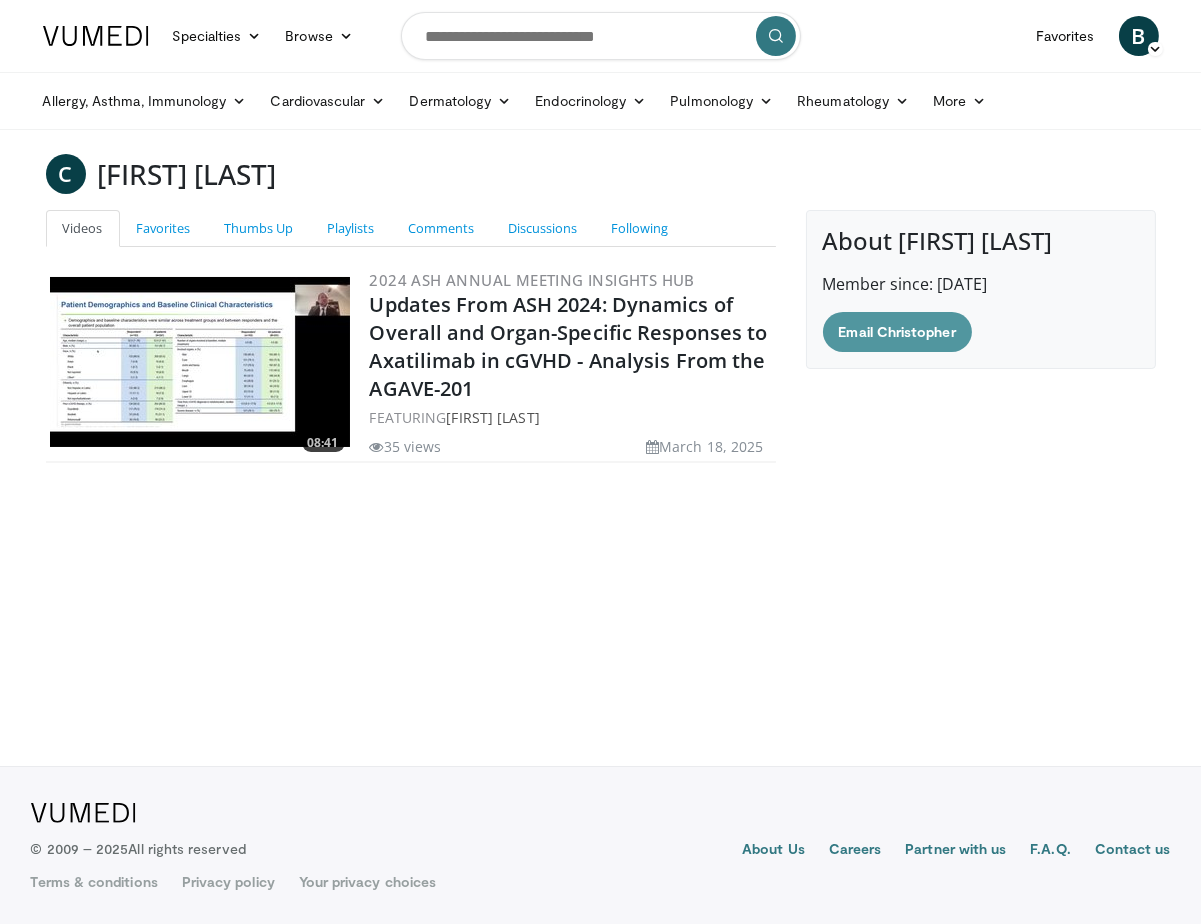 click on "Email
Christopher" at bounding box center (897, 332) 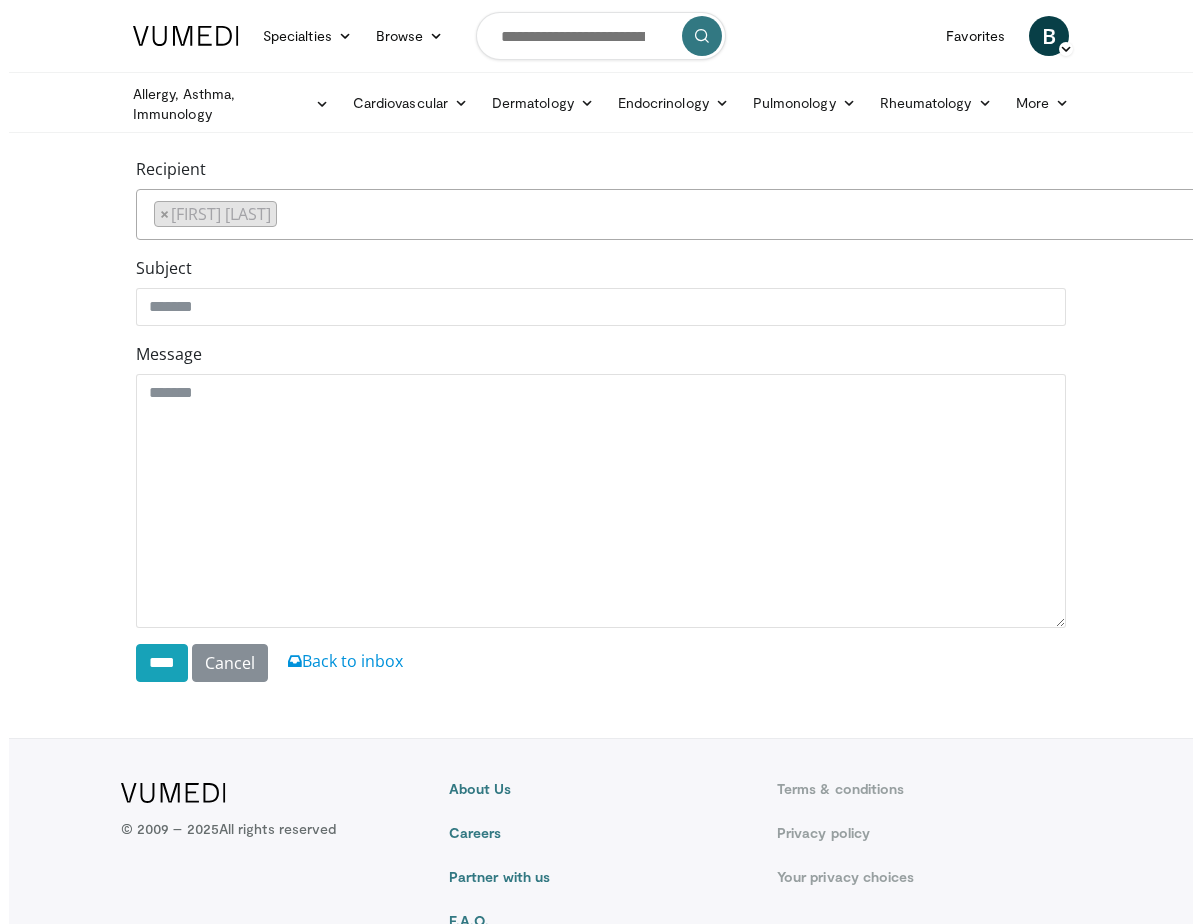 scroll, scrollTop: 0, scrollLeft: 0, axis: both 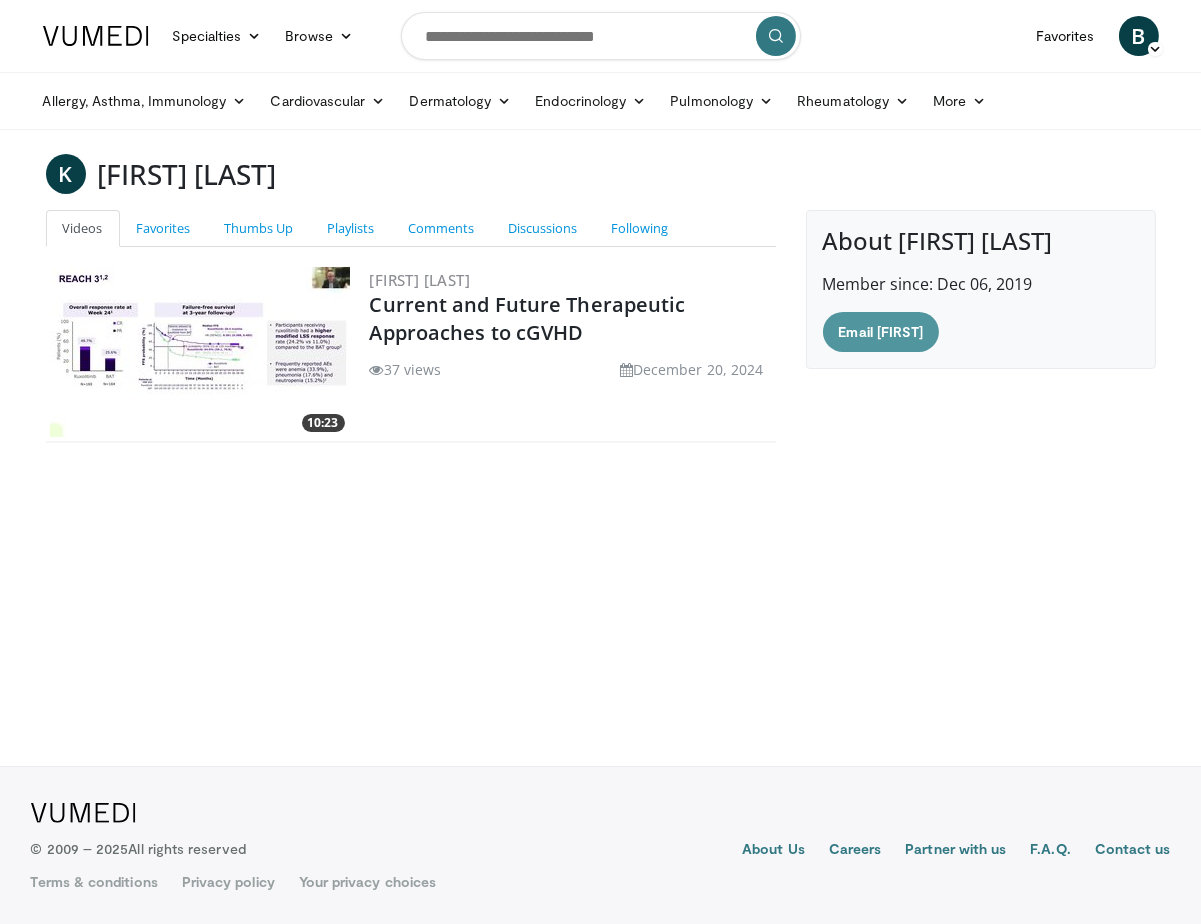 click on "Email
[FIRST]" 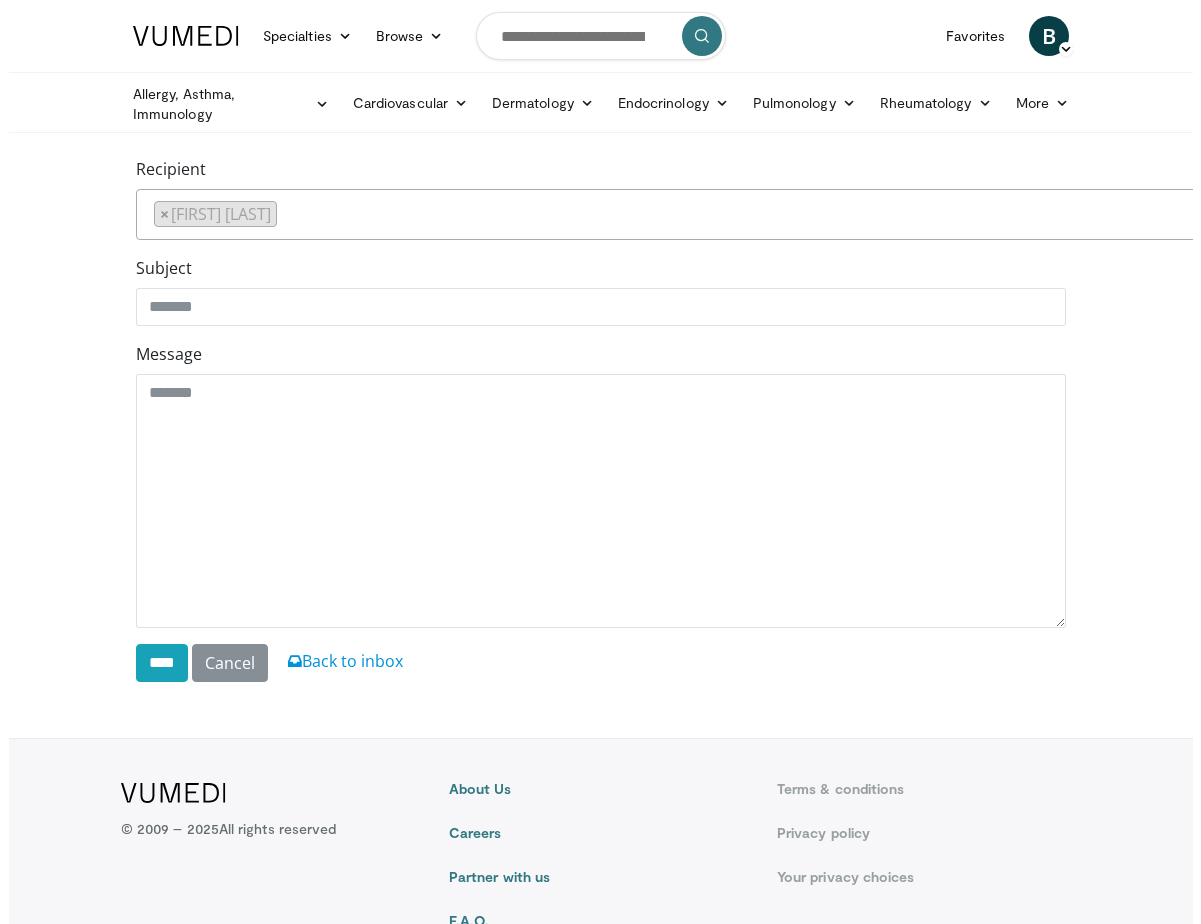 scroll, scrollTop: 0, scrollLeft: 0, axis: both 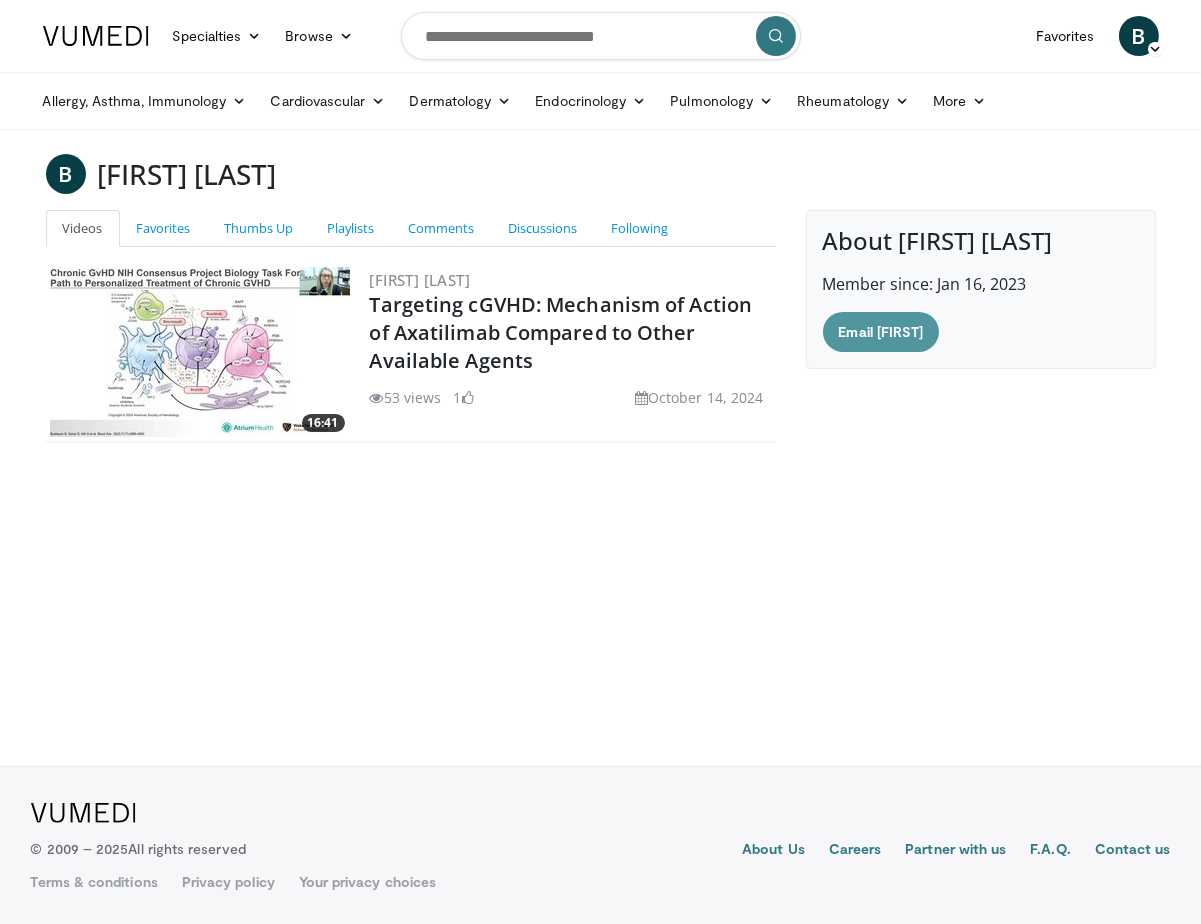 click on "Email
Brittany" at bounding box center (881, 332) 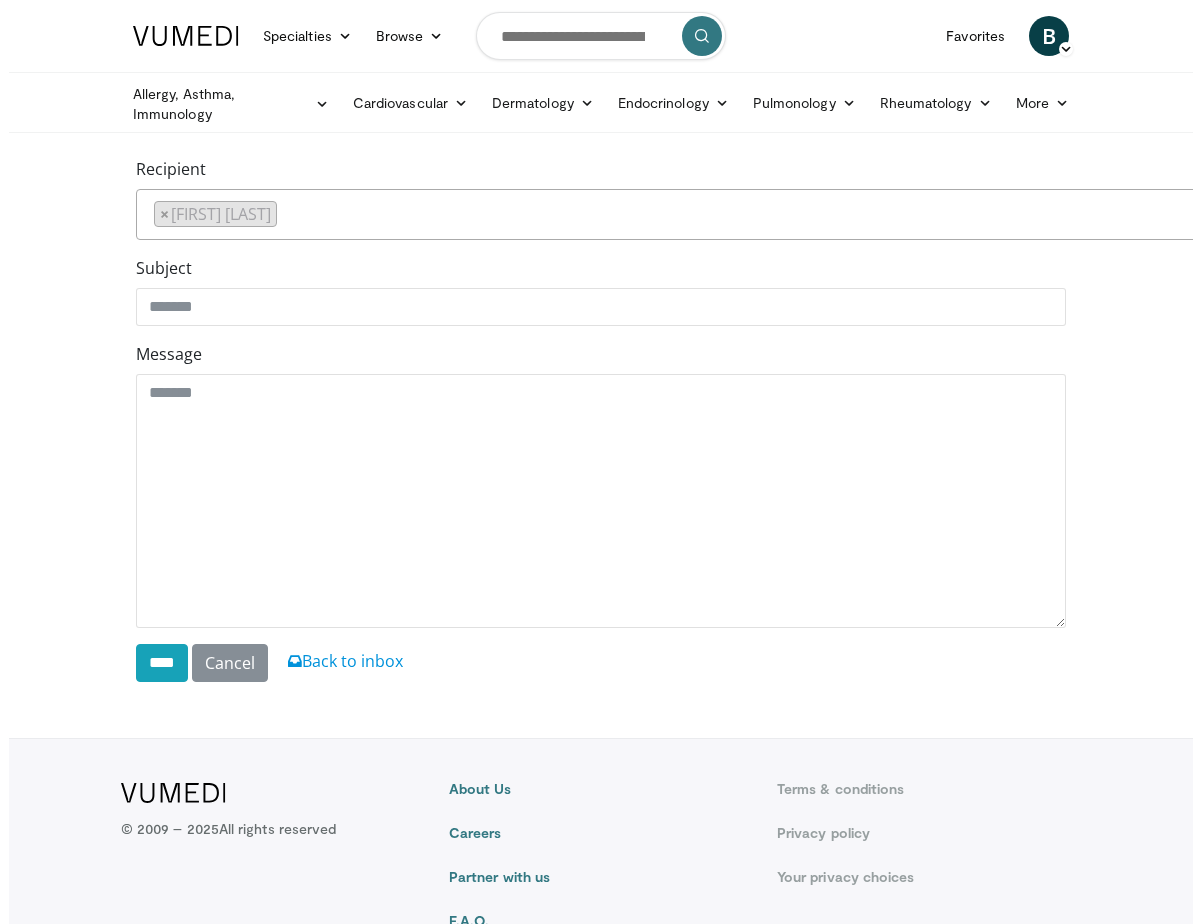 scroll, scrollTop: 0, scrollLeft: 0, axis: both 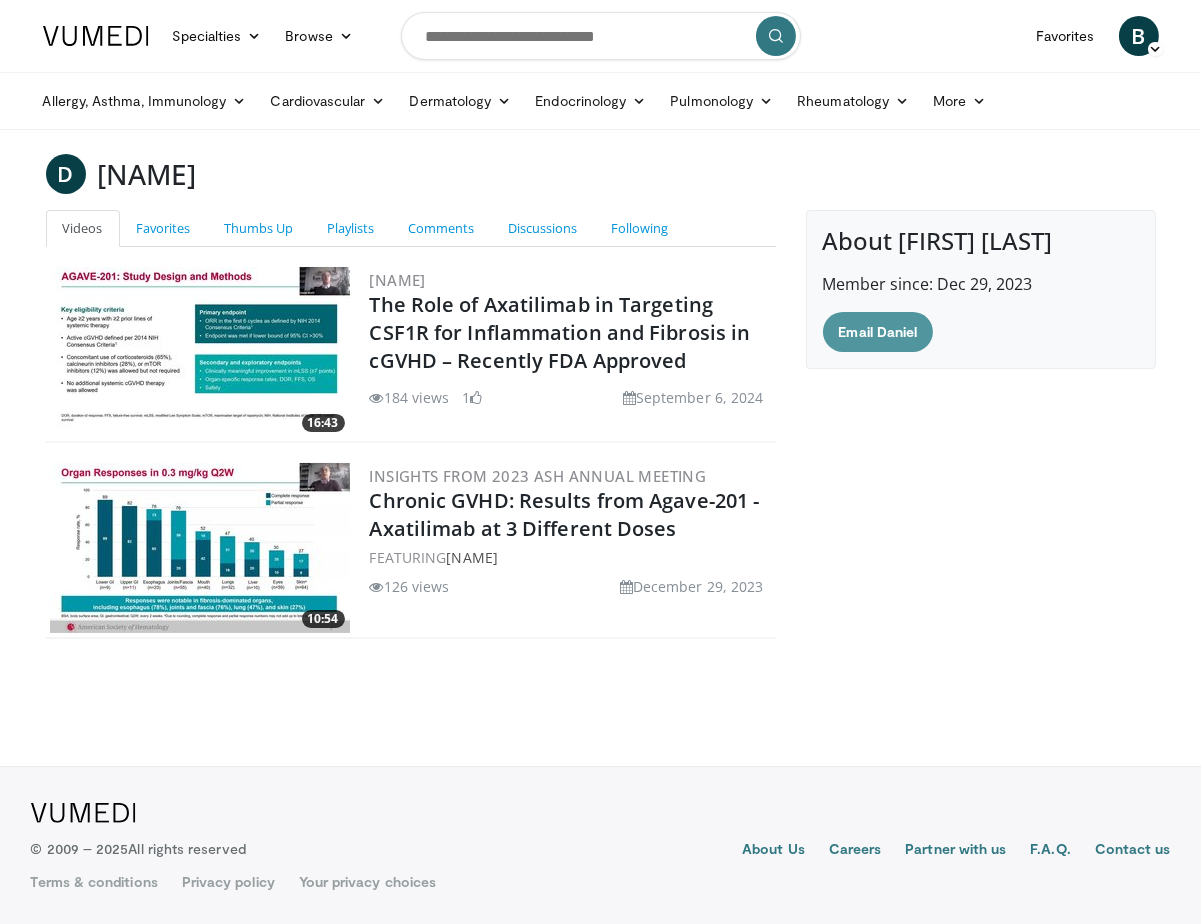 click on "Email
Daniel" at bounding box center (878, 332) 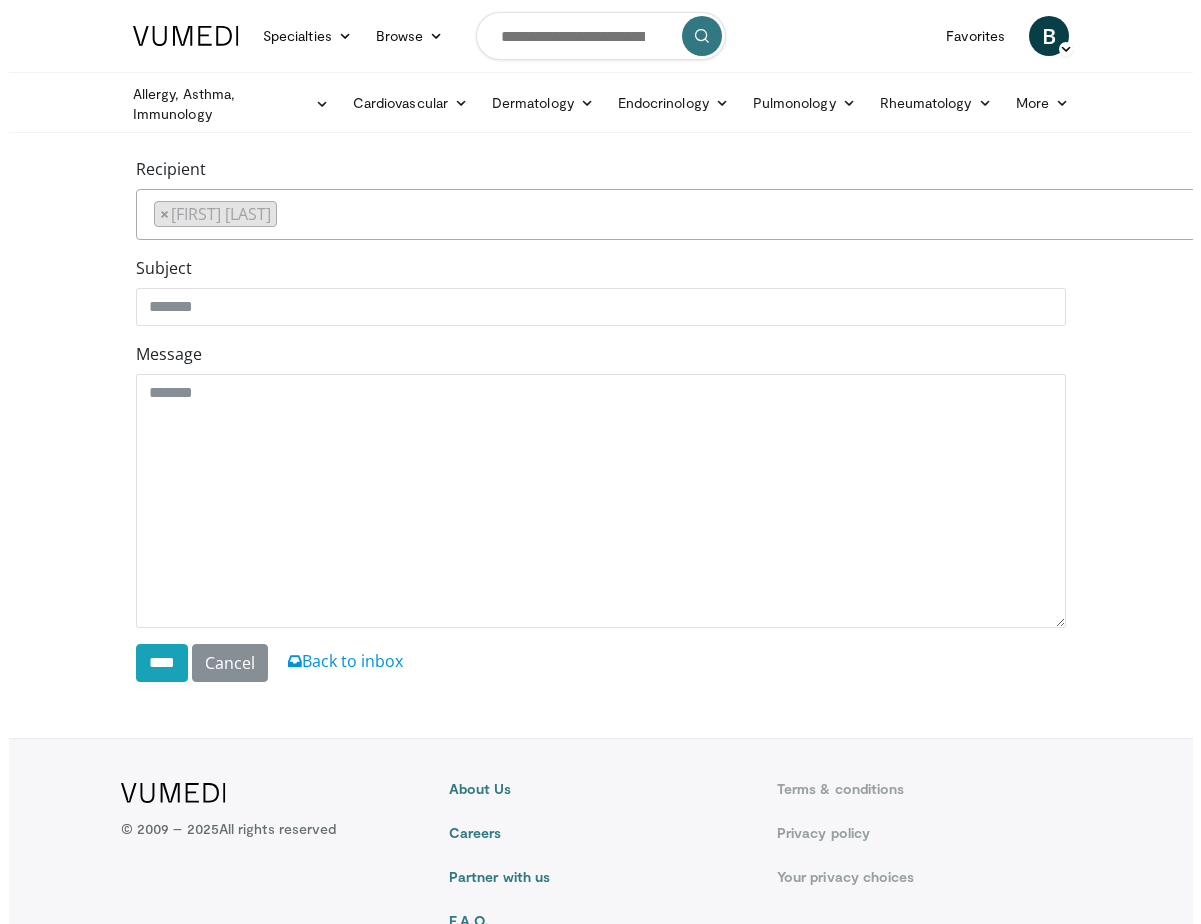 scroll, scrollTop: 0, scrollLeft: 0, axis: both 